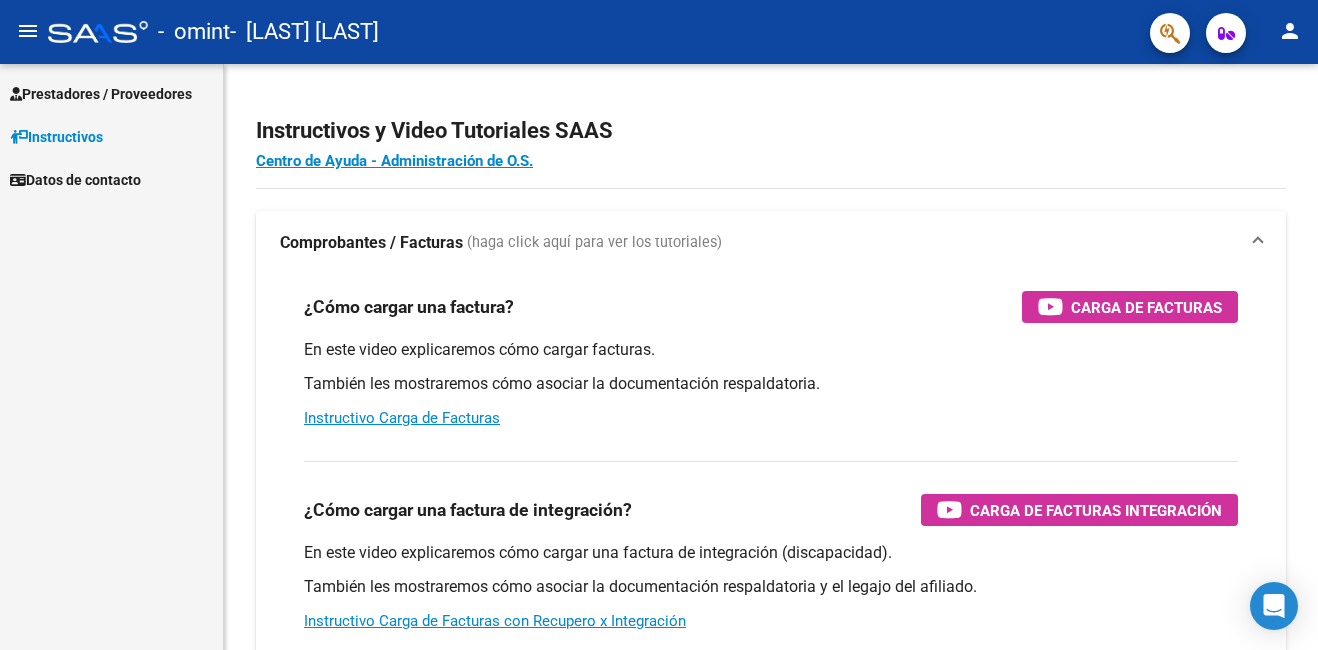 scroll, scrollTop: 0, scrollLeft: 0, axis: both 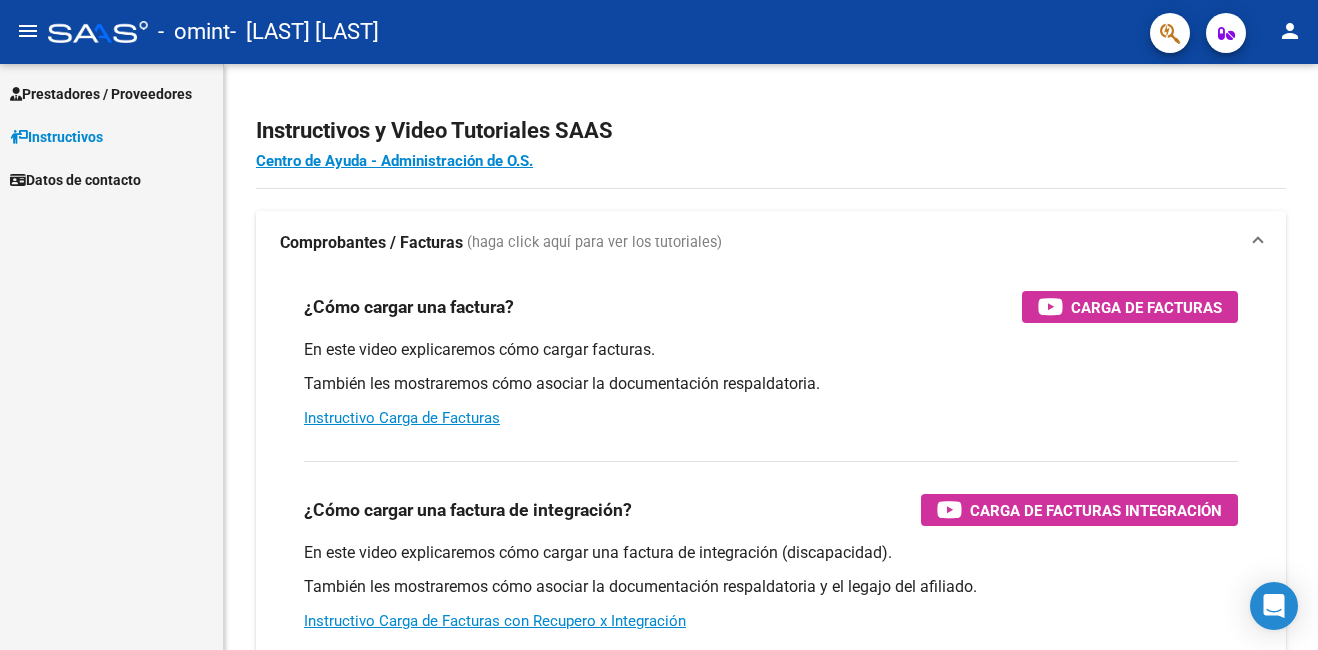 click on "Prestadores / Proveedores" at bounding box center (101, 94) 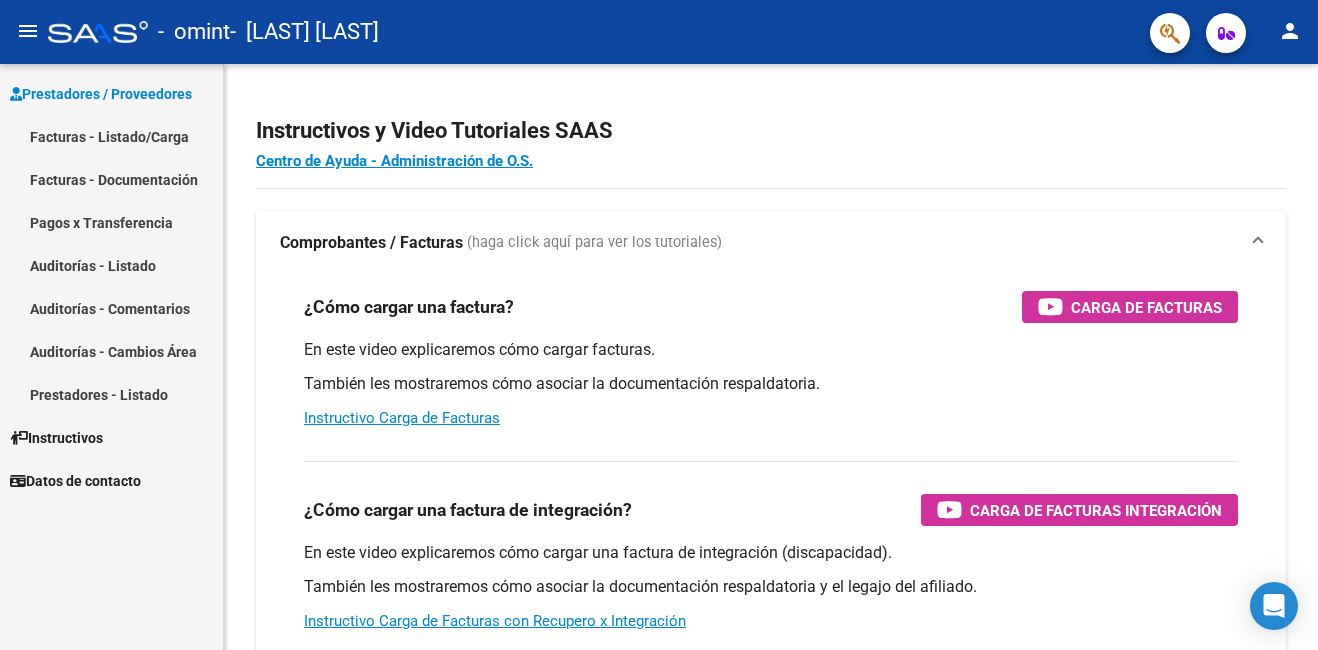 click on "Facturas - Listado/Carga" at bounding box center [111, 136] 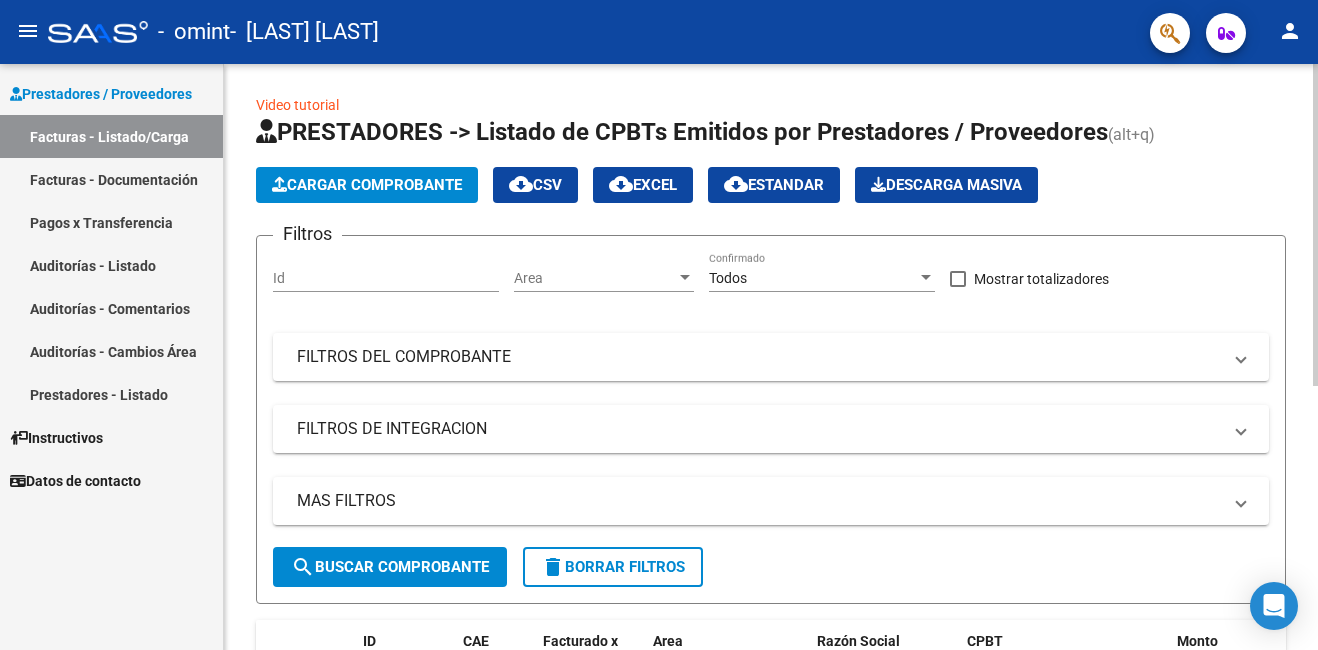 scroll, scrollTop: 0, scrollLeft: 0, axis: both 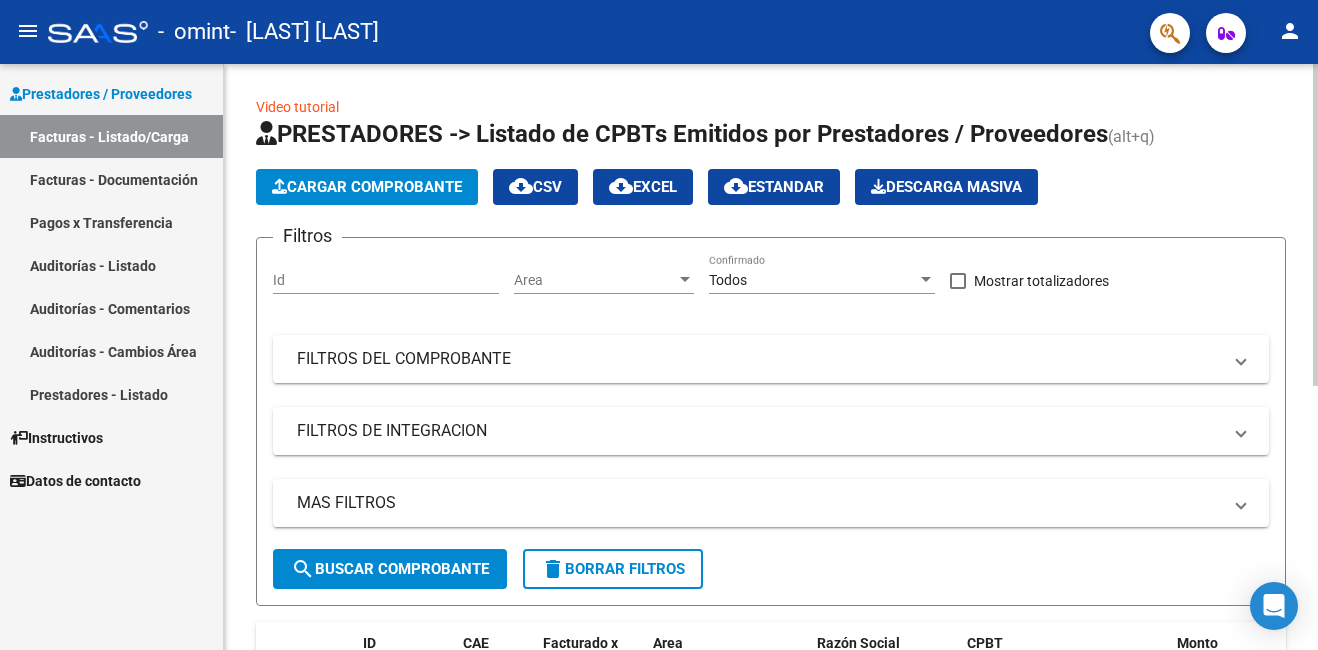 click on "Cargar Comprobante" 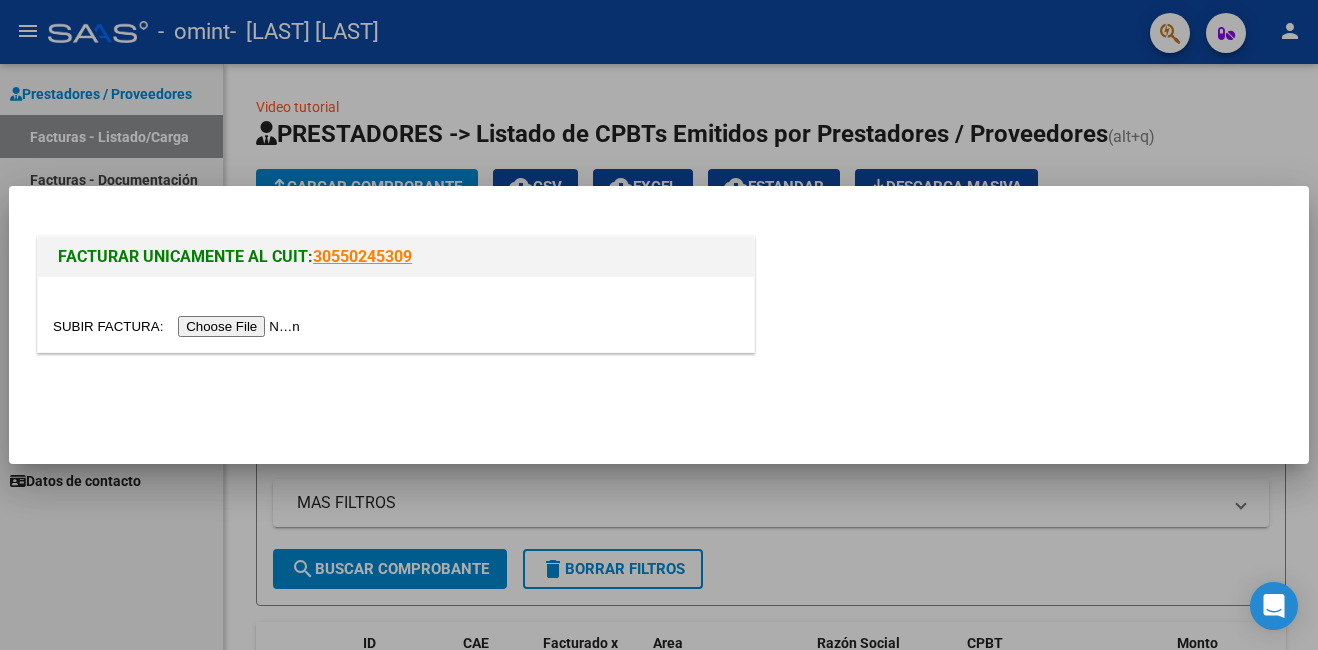 click at bounding box center [179, 326] 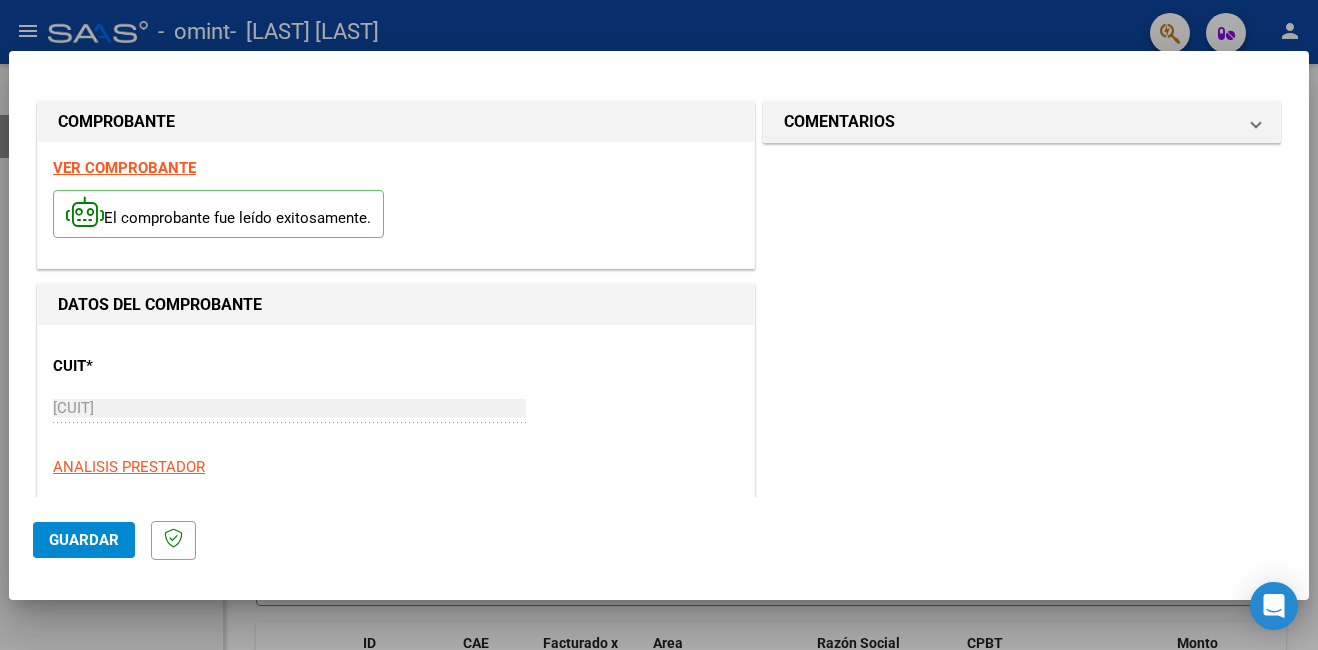 click at bounding box center (659, 325) 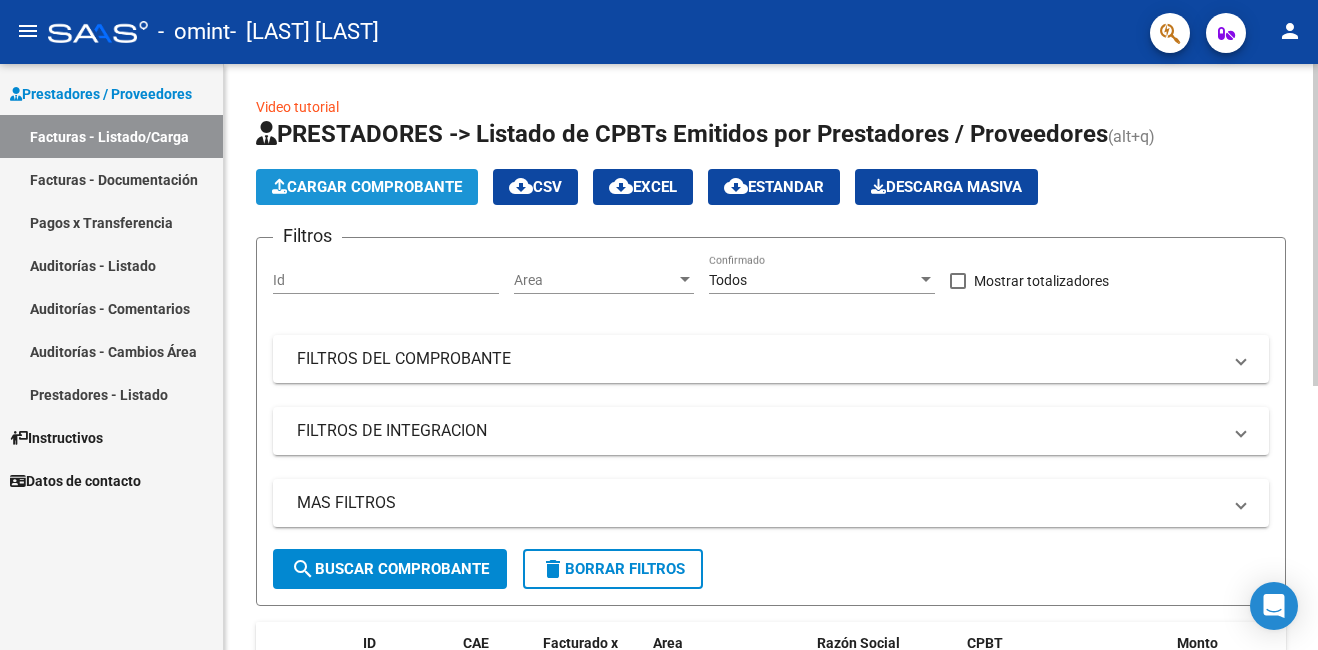 click on "Cargar Comprobante" 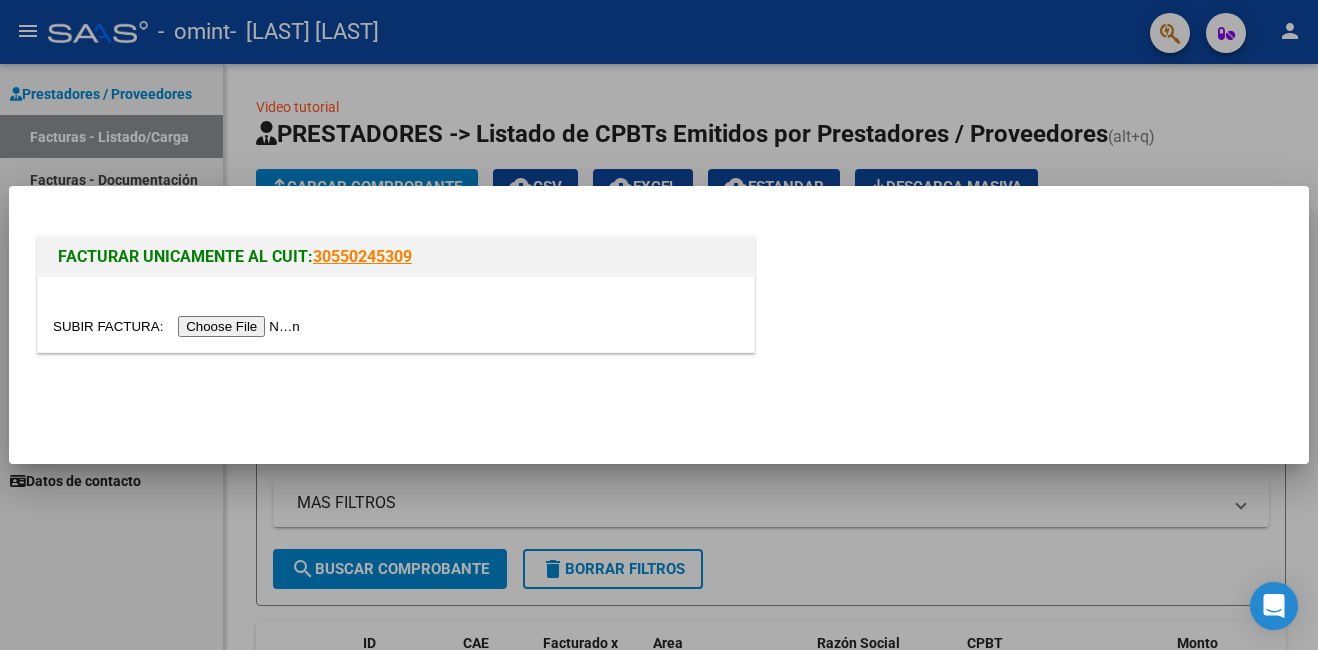 click at bounding box center [179, 326] 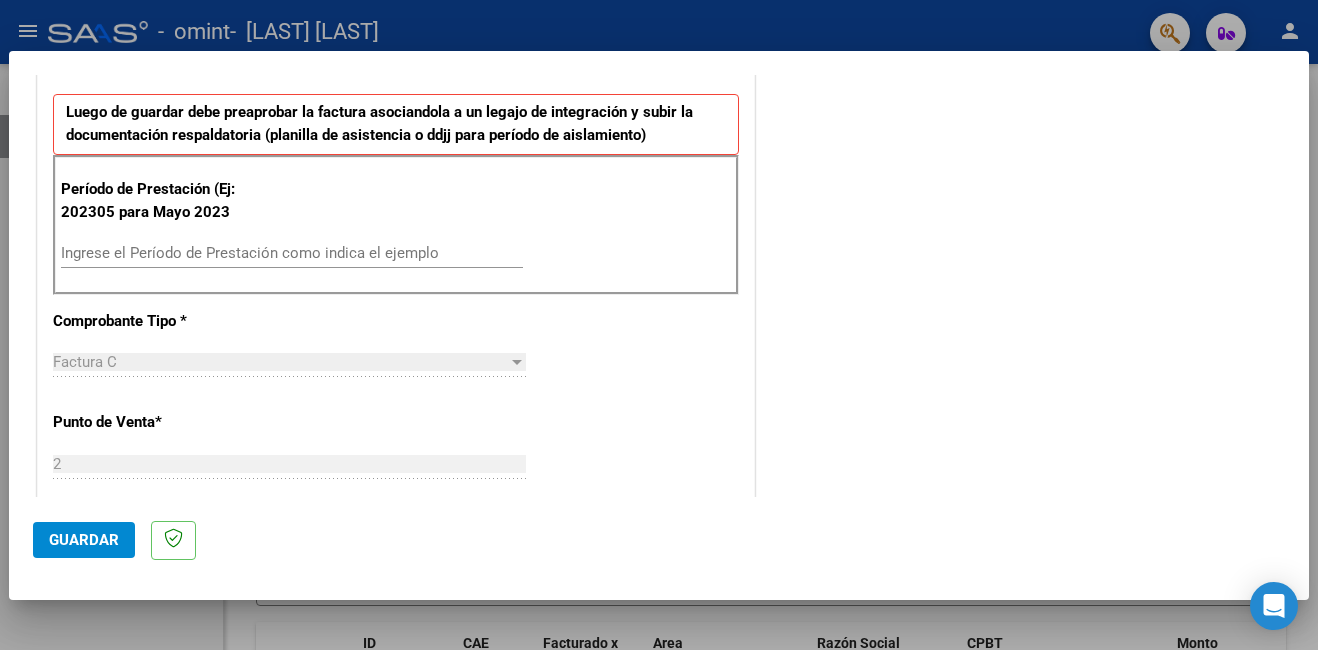 scroll, scrollTop: 400, scrollLeft: 0, axis: vertical 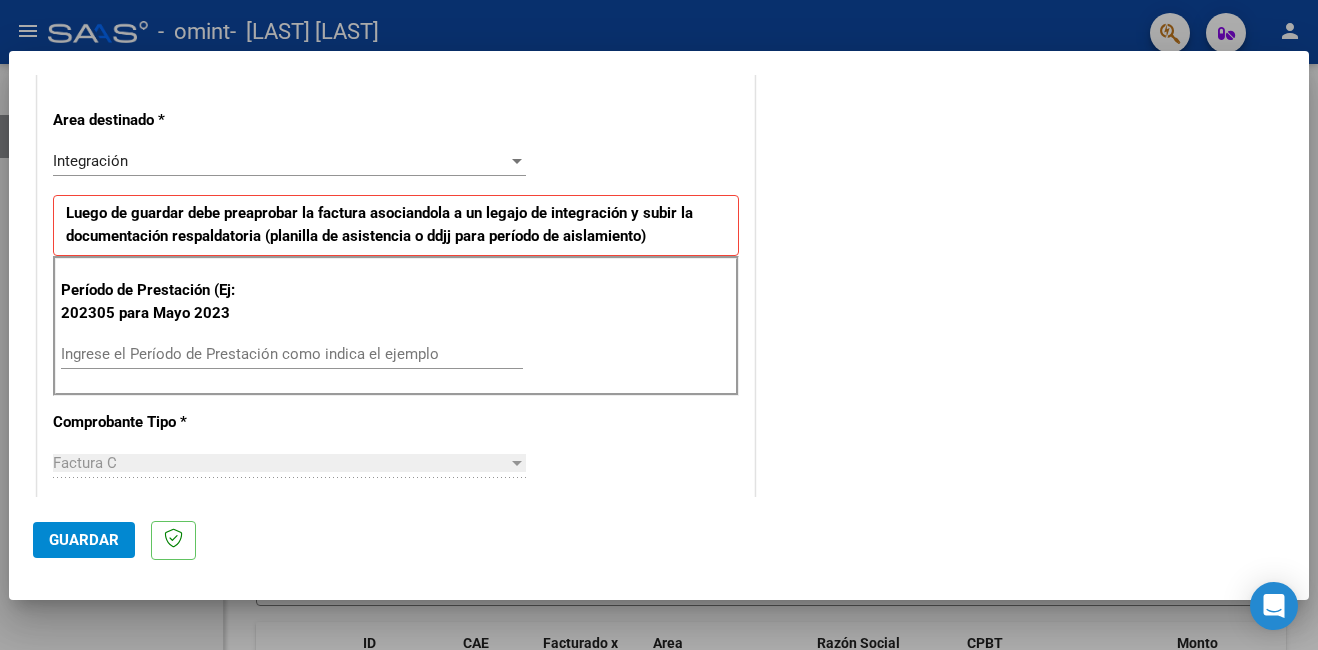 click on "Ingrese el Período de Prestación como indica el ejemplo" at bounding box center (292, 354) 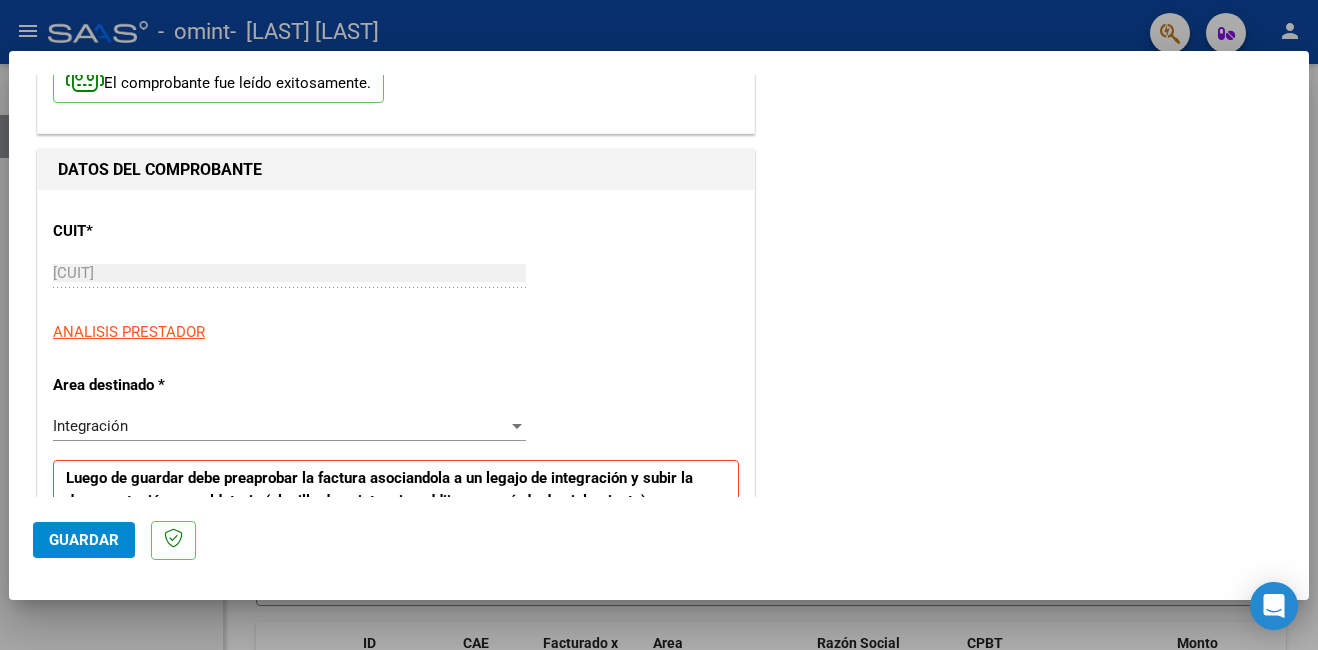 scroll, scrollTop: 100, scrollLeft: 0, axis: vertical 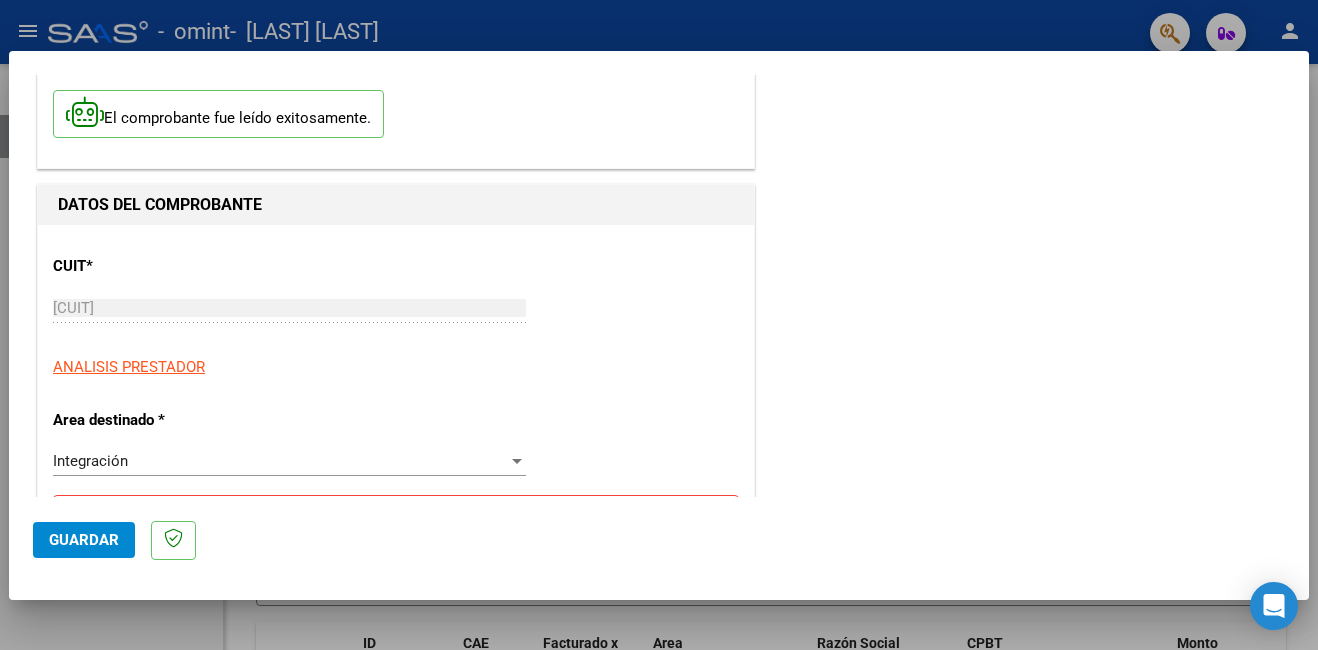 type on "202507" 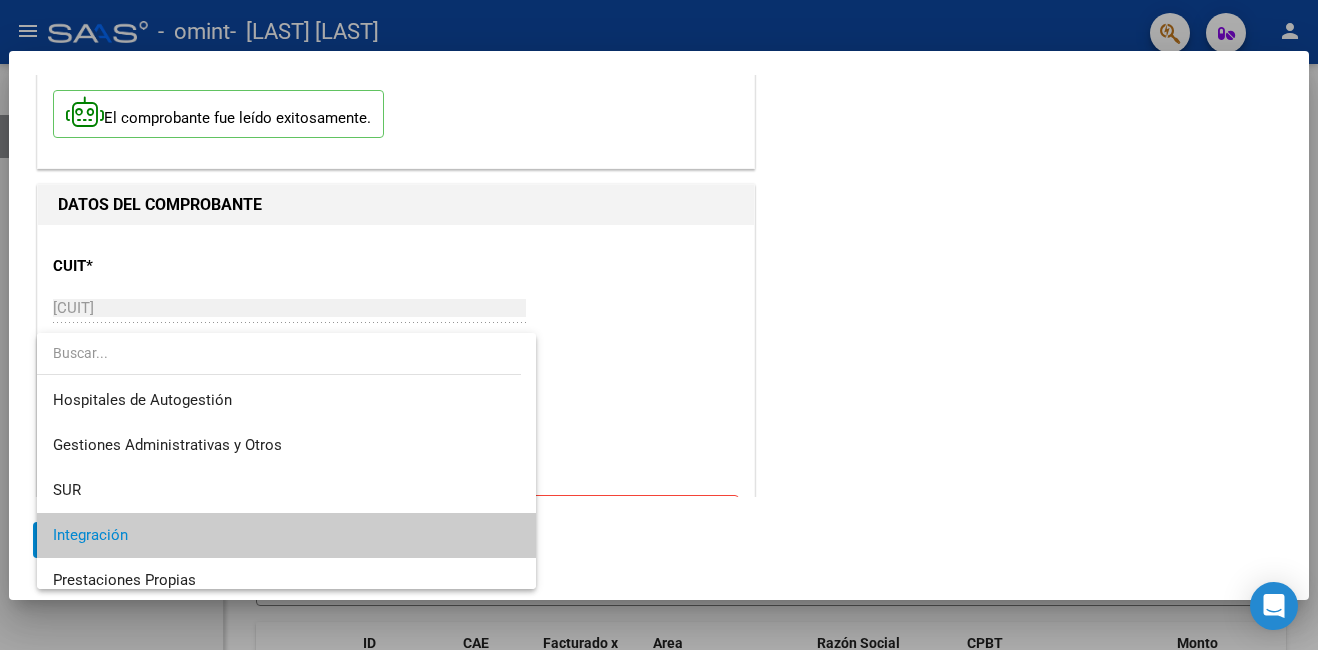 scroll, scrollTop: 75, scrollLeft: 0, axis: vertical 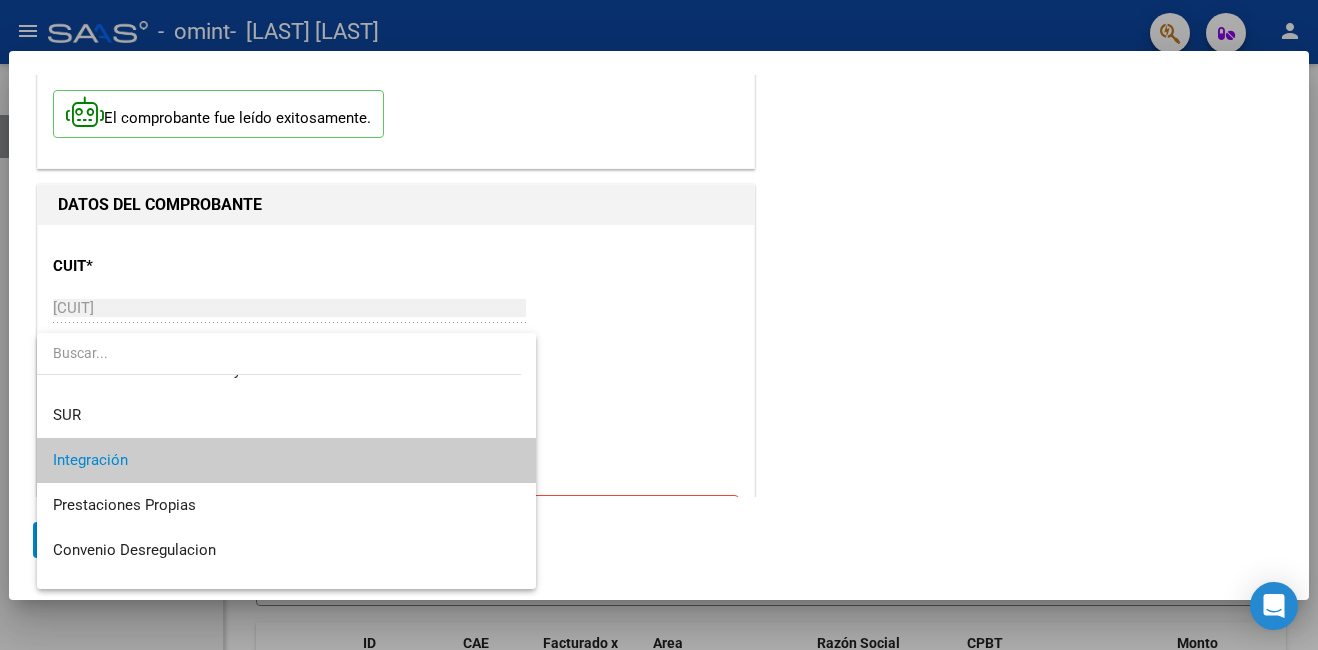 click on "Integración" at bounding box center (286, 460) 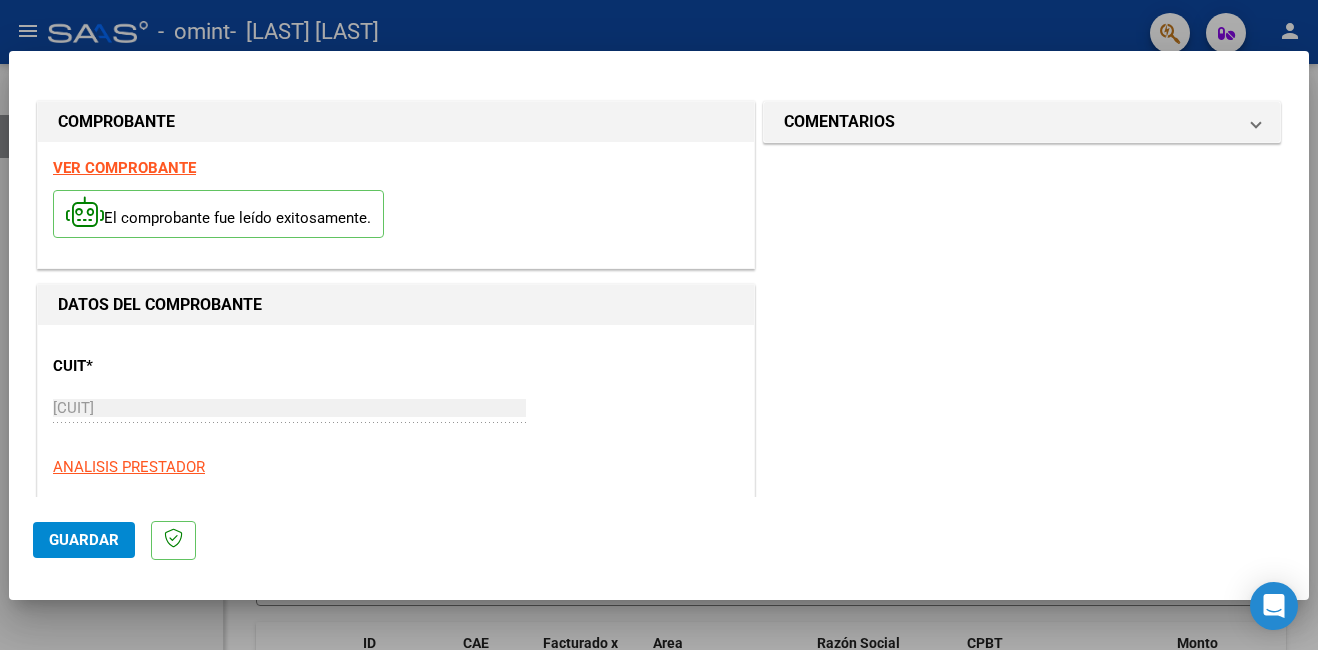 scroll, scrollTop: 100, scrollLeft: 0, axis: vertical 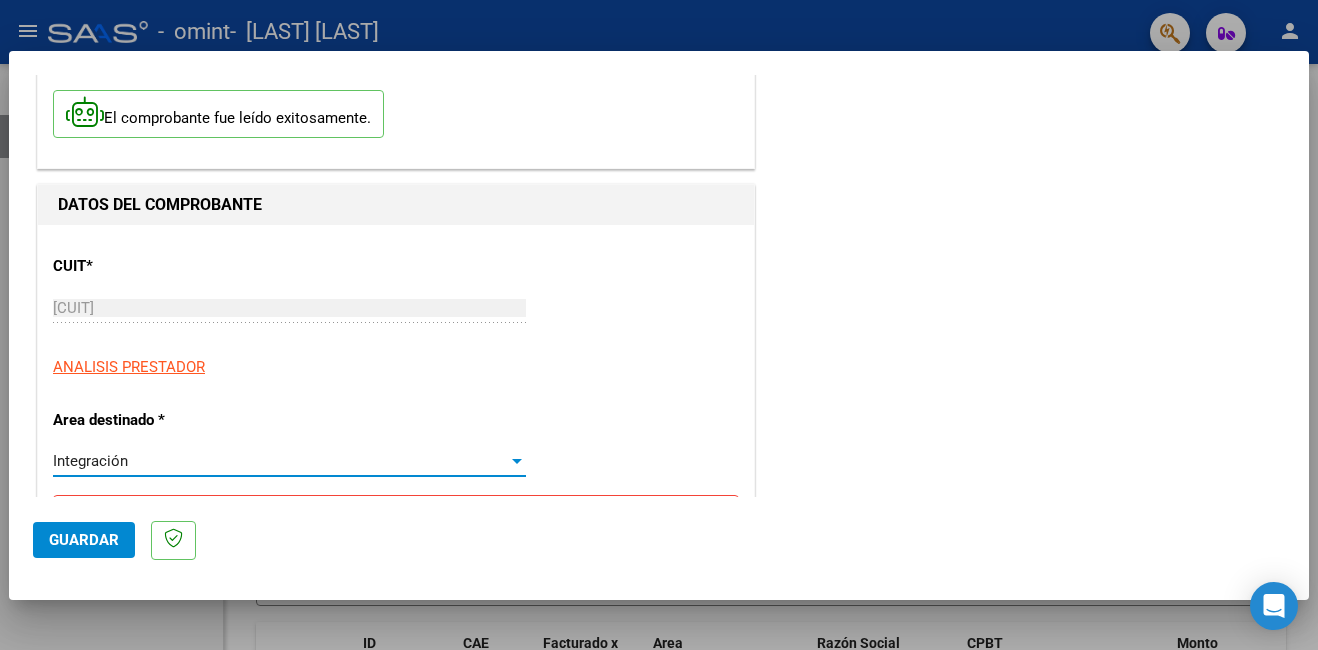 click on "Guardar" 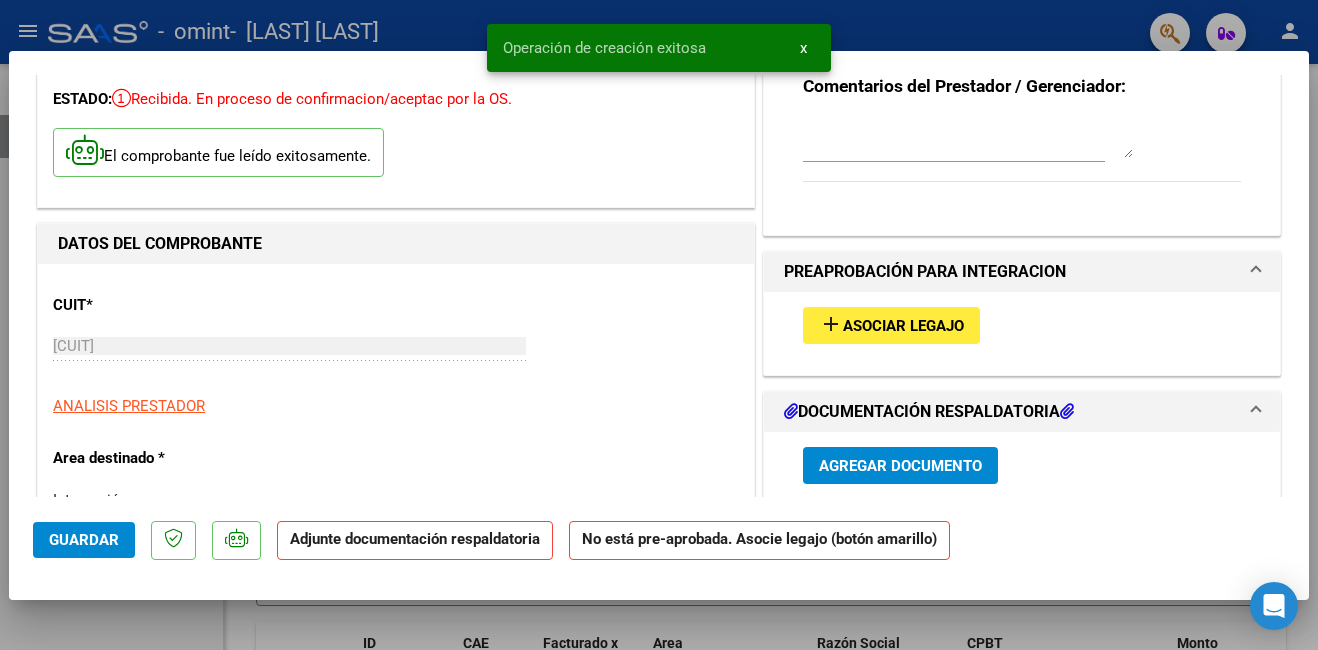scroll, scrollTop: 0, scrollLeft: 0, axis: both 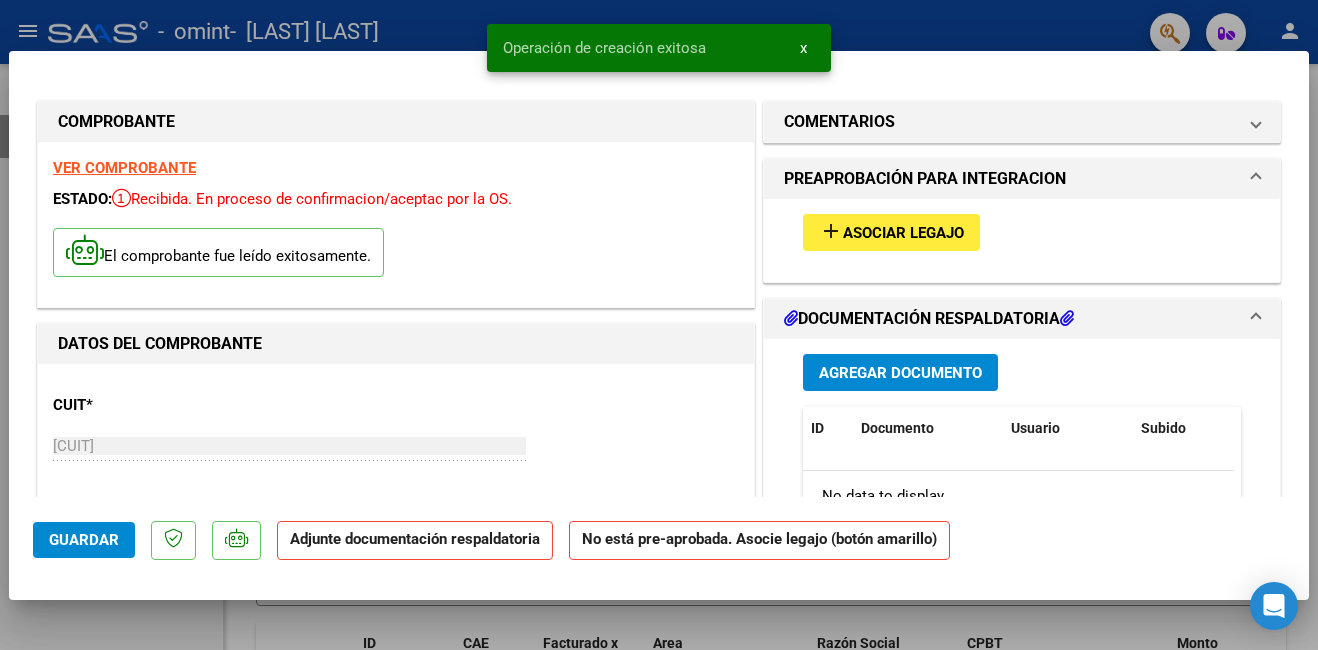 click on "Asociar Legajo" at bounding box center (903, 233) 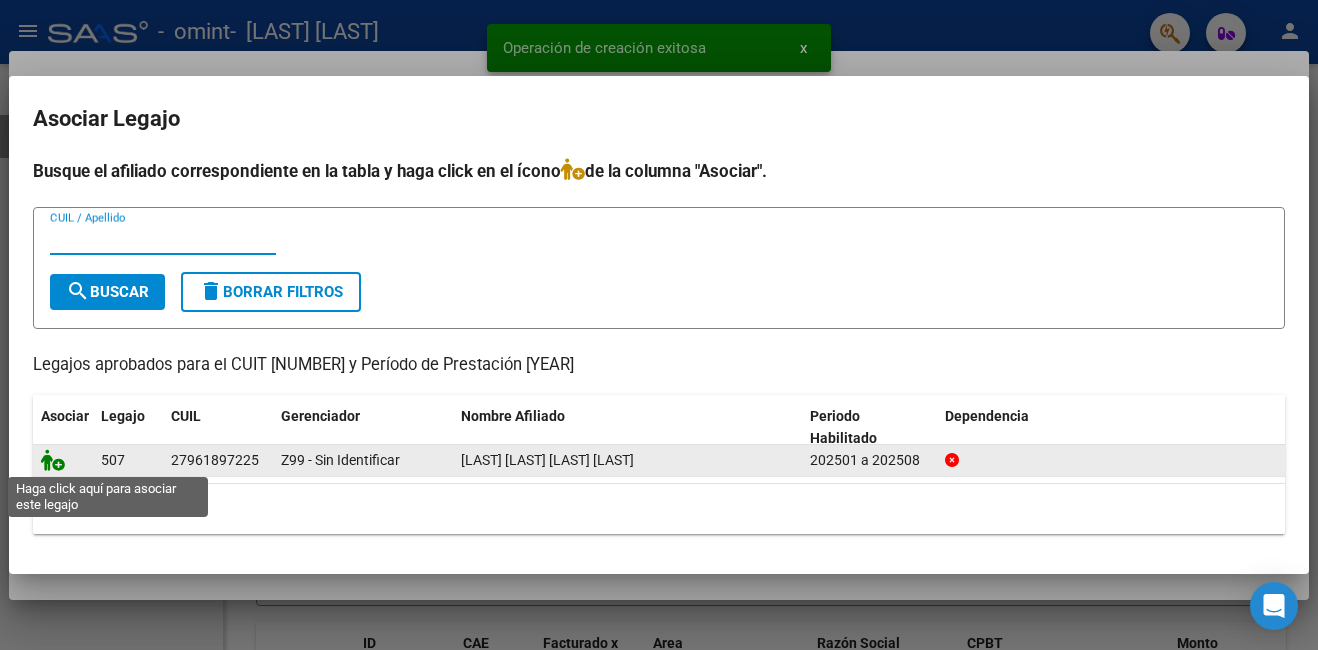 click 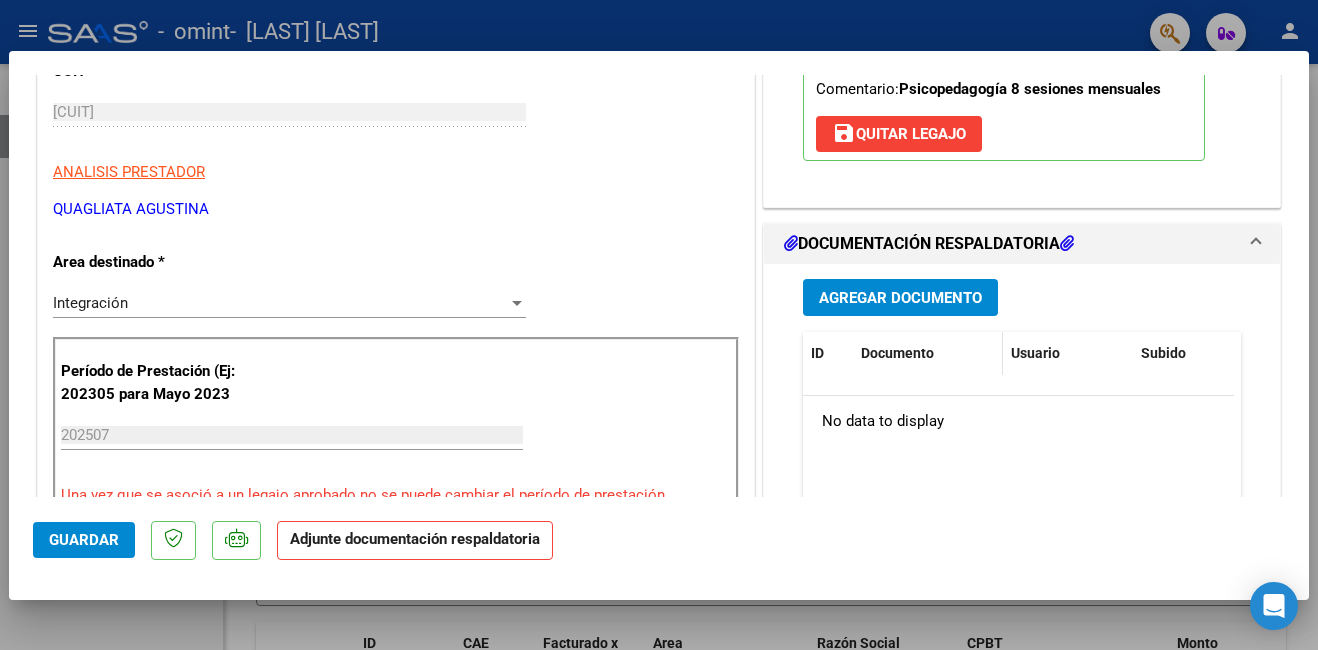 scroll, scrollTop: 400, scrollLeft: 0, axis: vertical 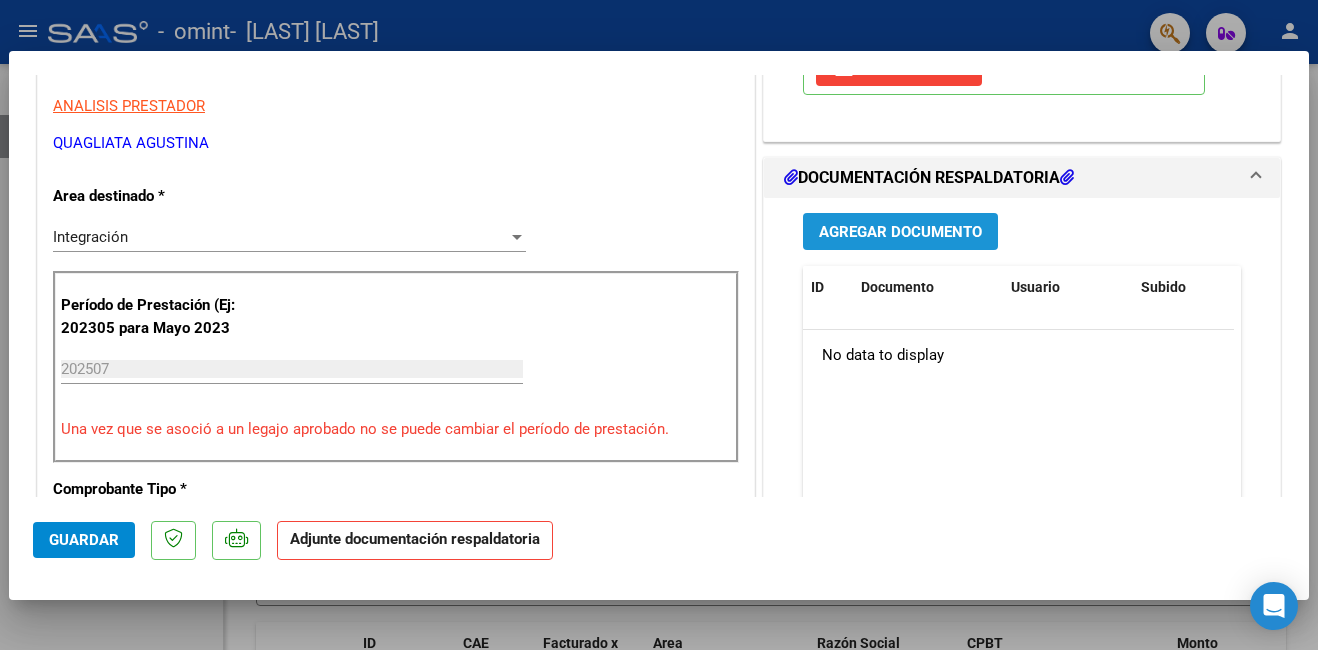 click on "Agregar Documento" at bounding box center [900, 232] 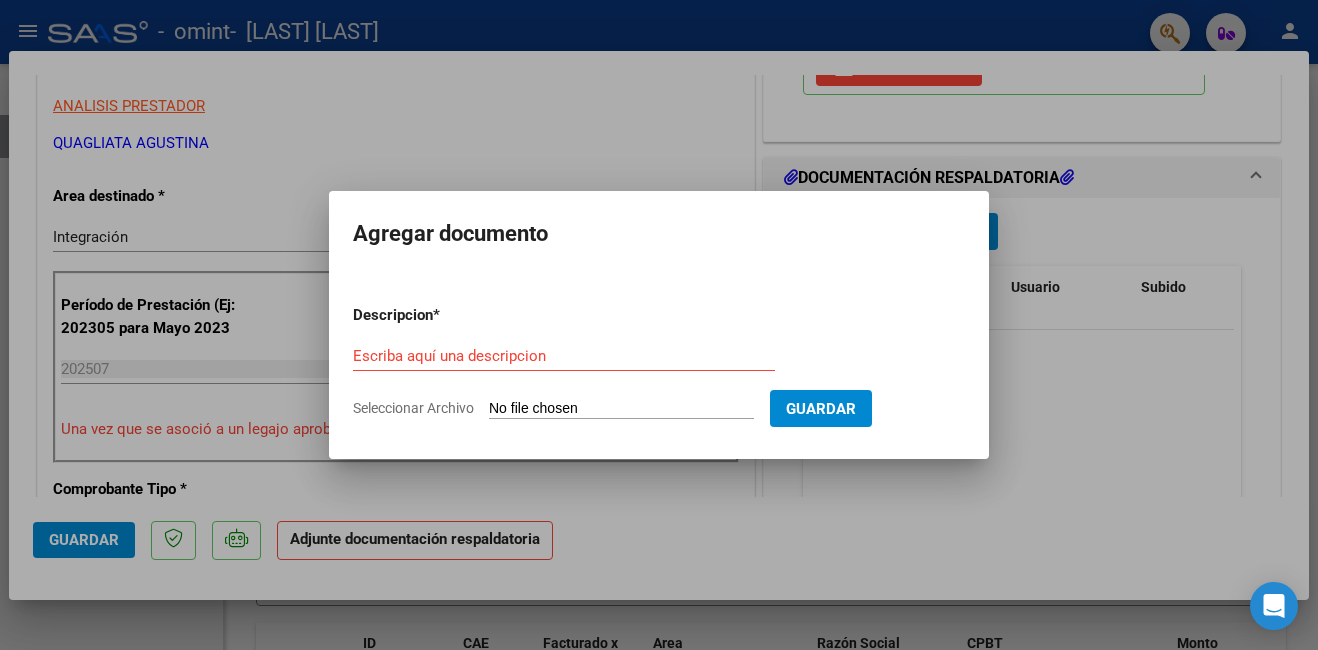 click on "Seleccionar Archivo" 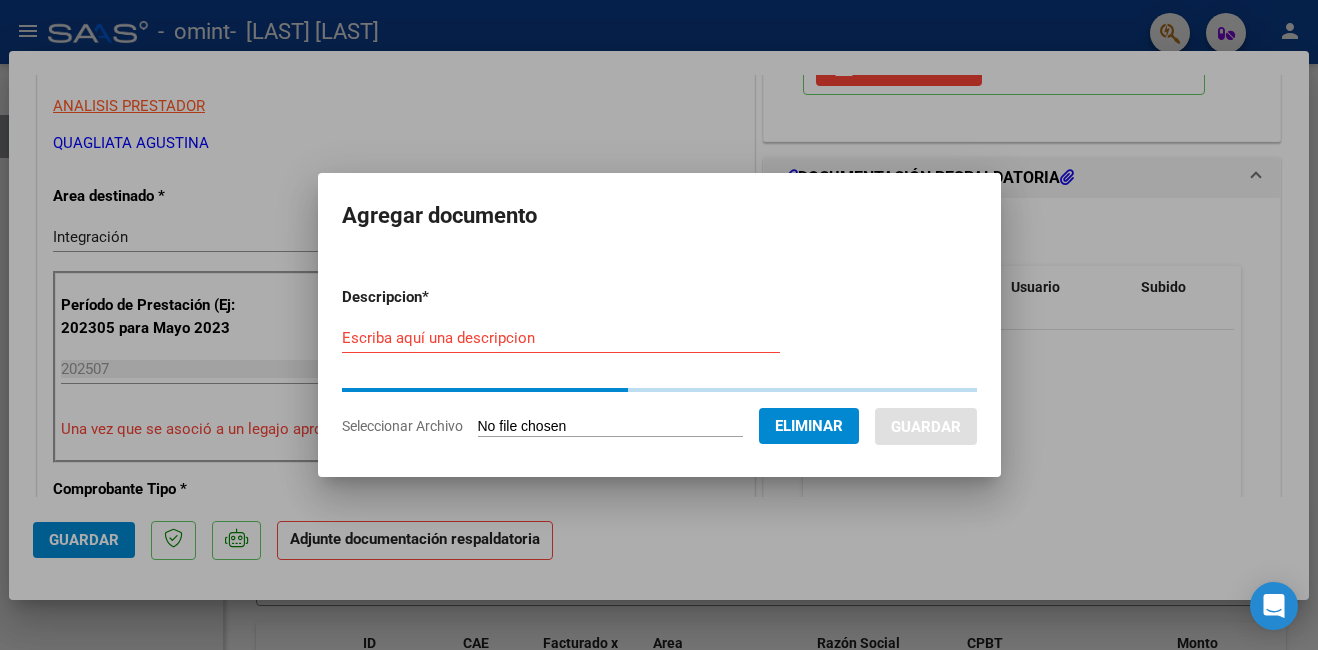 click on "Escriba aquí una descripcion" at bounding box center (561, 338) 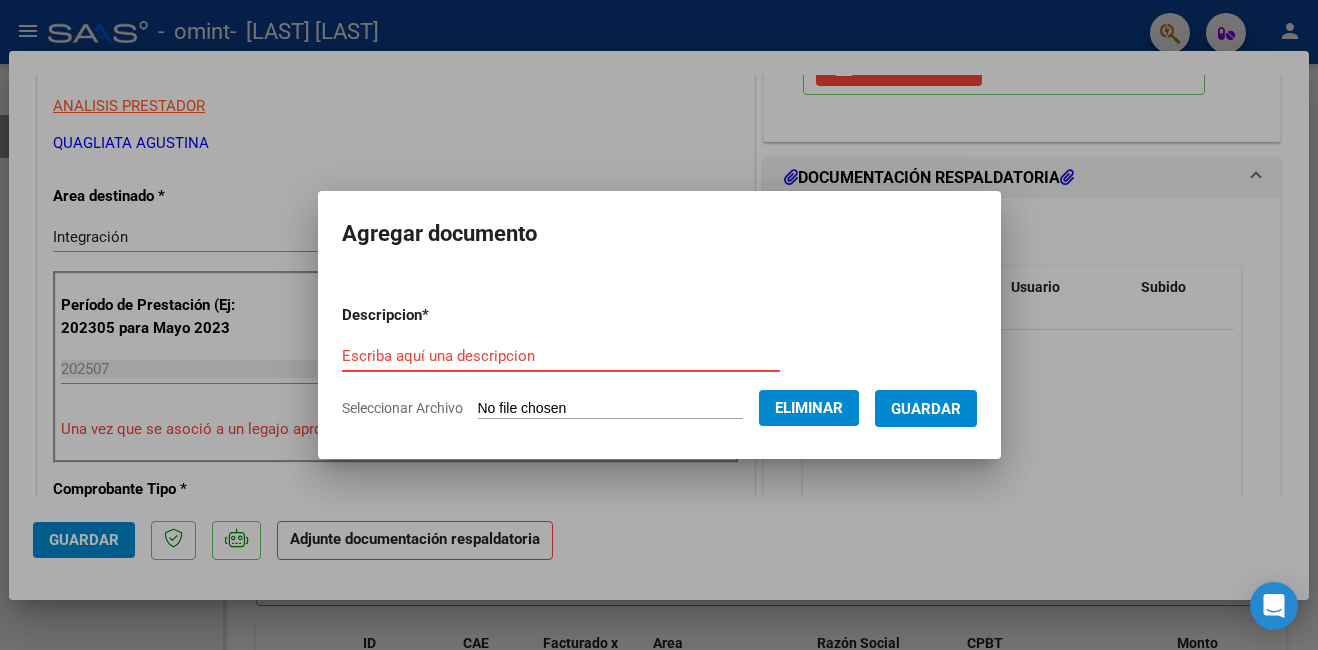 click on "Escriba aquí una descripcion" at bounding box center [561, 356] 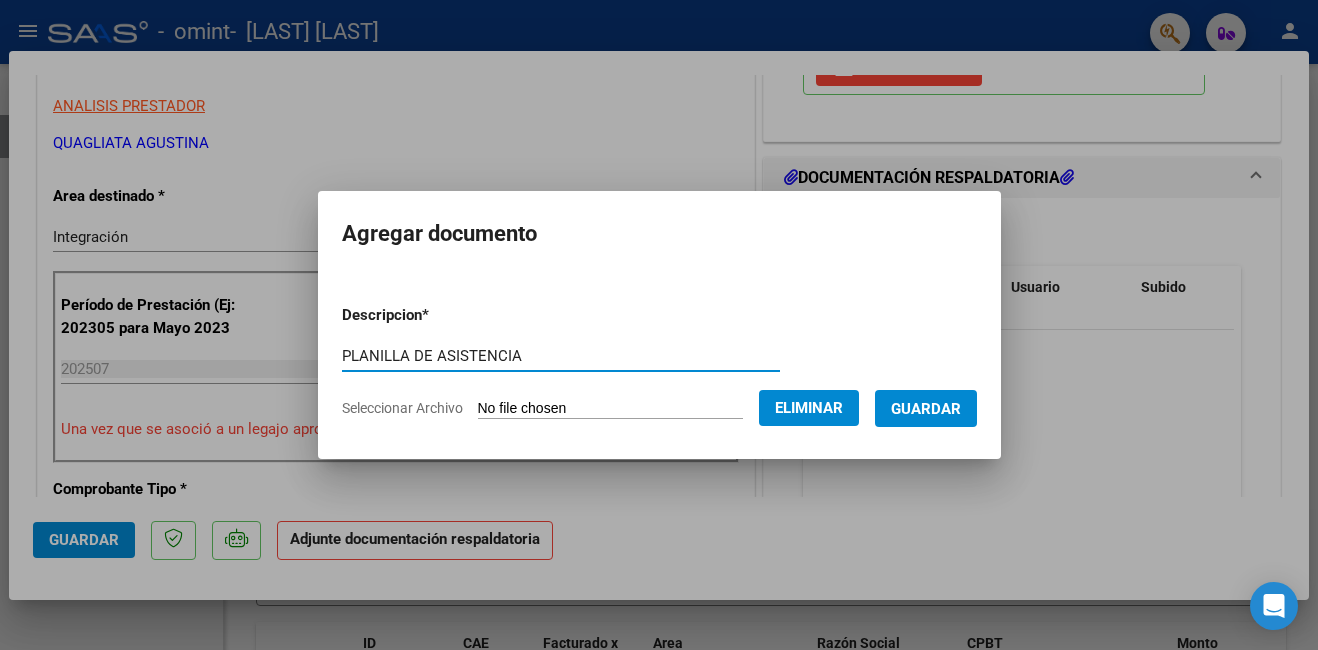 type on "PLANILLA DE ASISTENCIA" 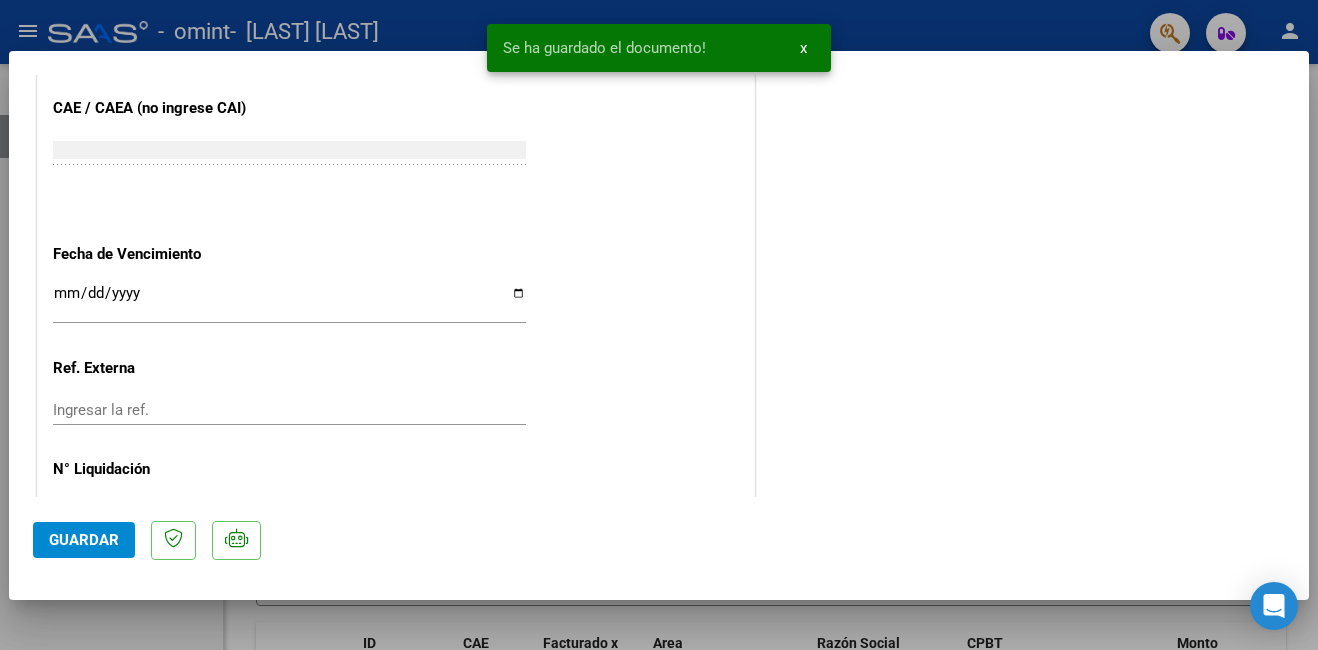 scroll, scrollTop: 1268, scrollLeft: 0, axis: vertical 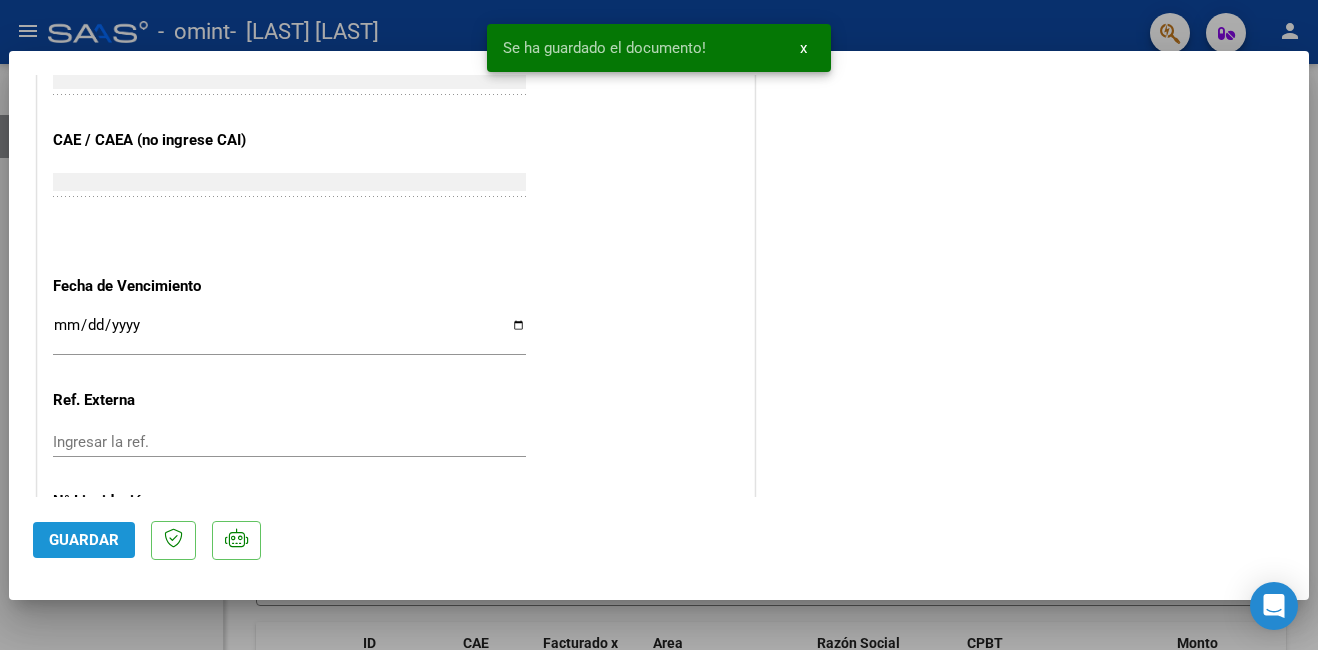 click on "Guardar" 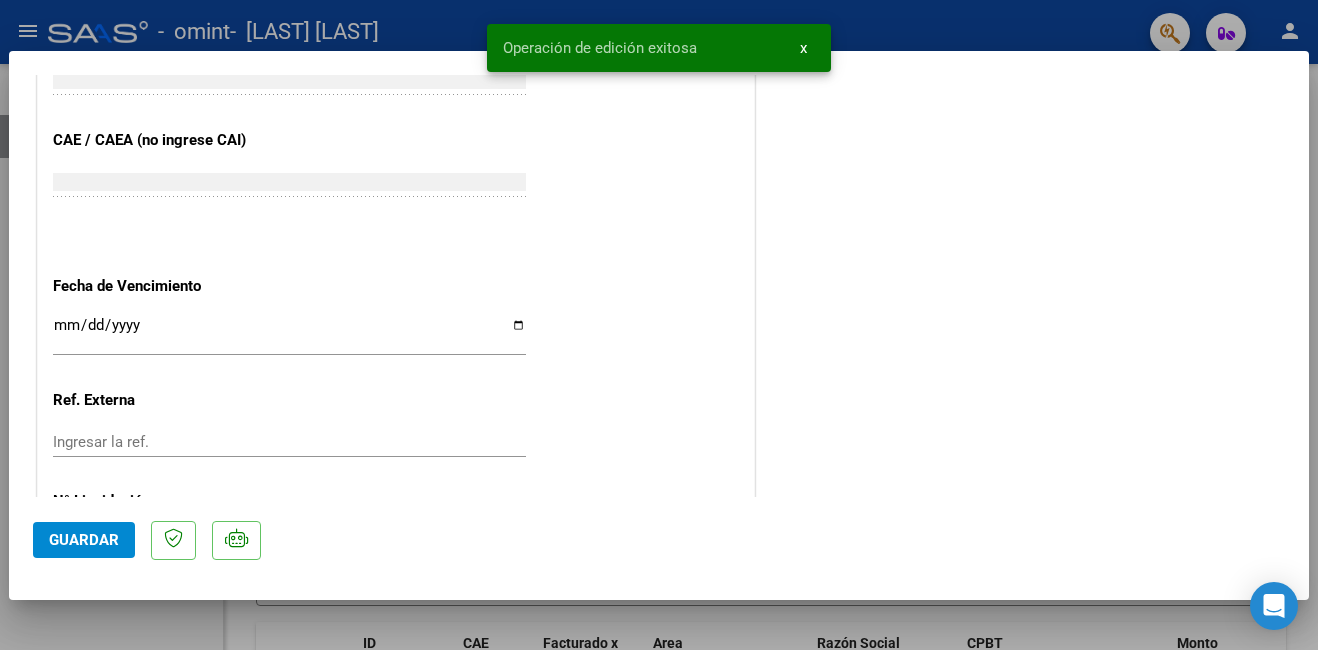 click at bounding box center [659, 325] 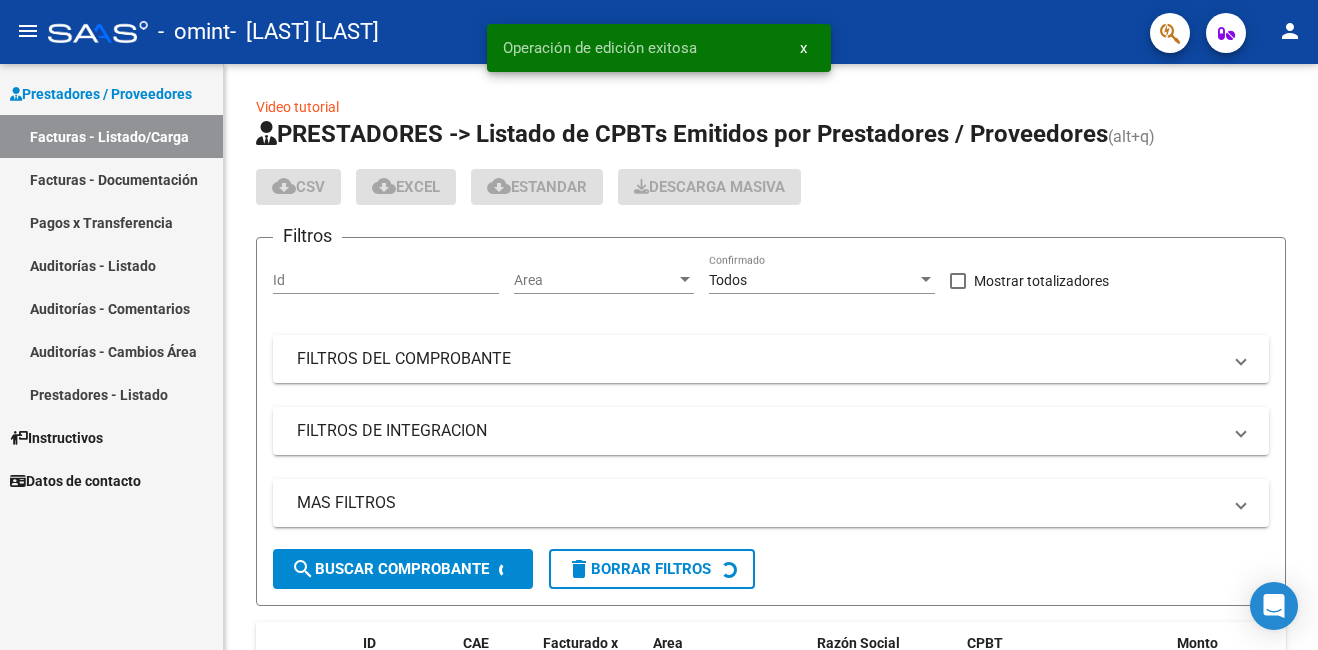 click on "Prestadores / Proveedores Facturas - Listado/Carga Facturas - Documentación Pagos x Transferencia Auditorías - Listado Auditorías - Comentarios Auditorías - Cambios Área Prestadores - Listado    Instructivos    Datos de contacto" at bounding box center (111, 357) 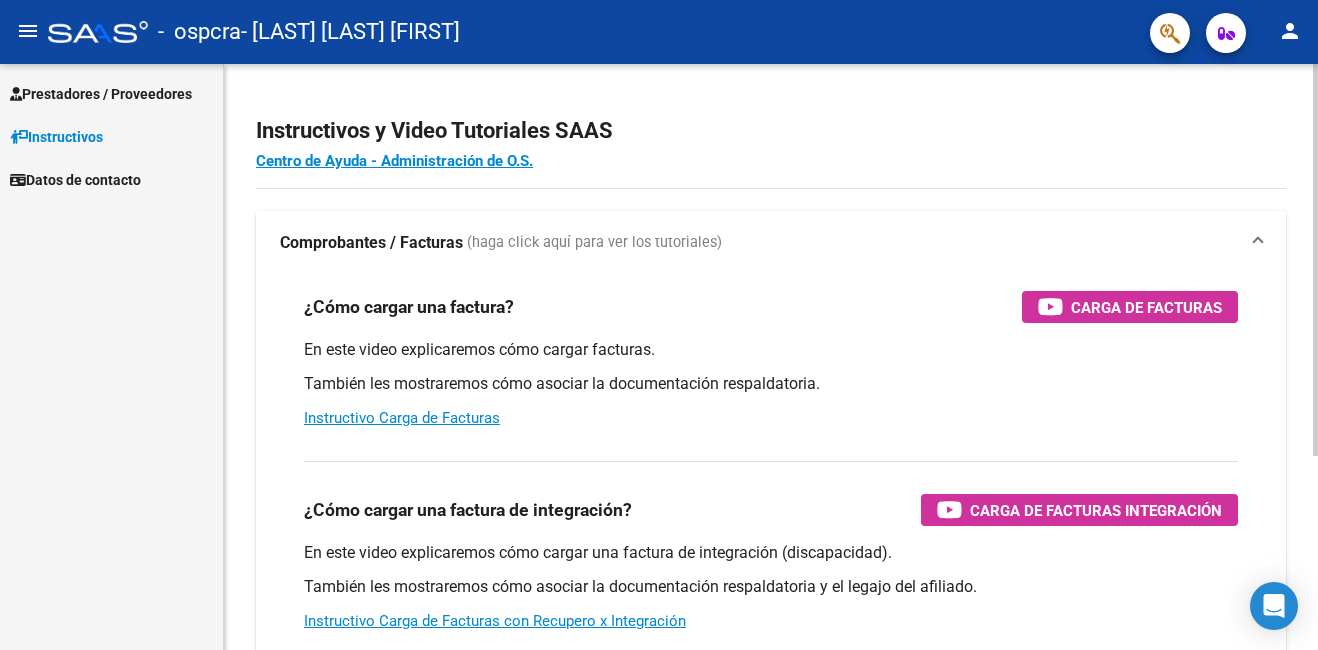 scroll, scrollTop: 0, scrollLeft: 0, axis: both 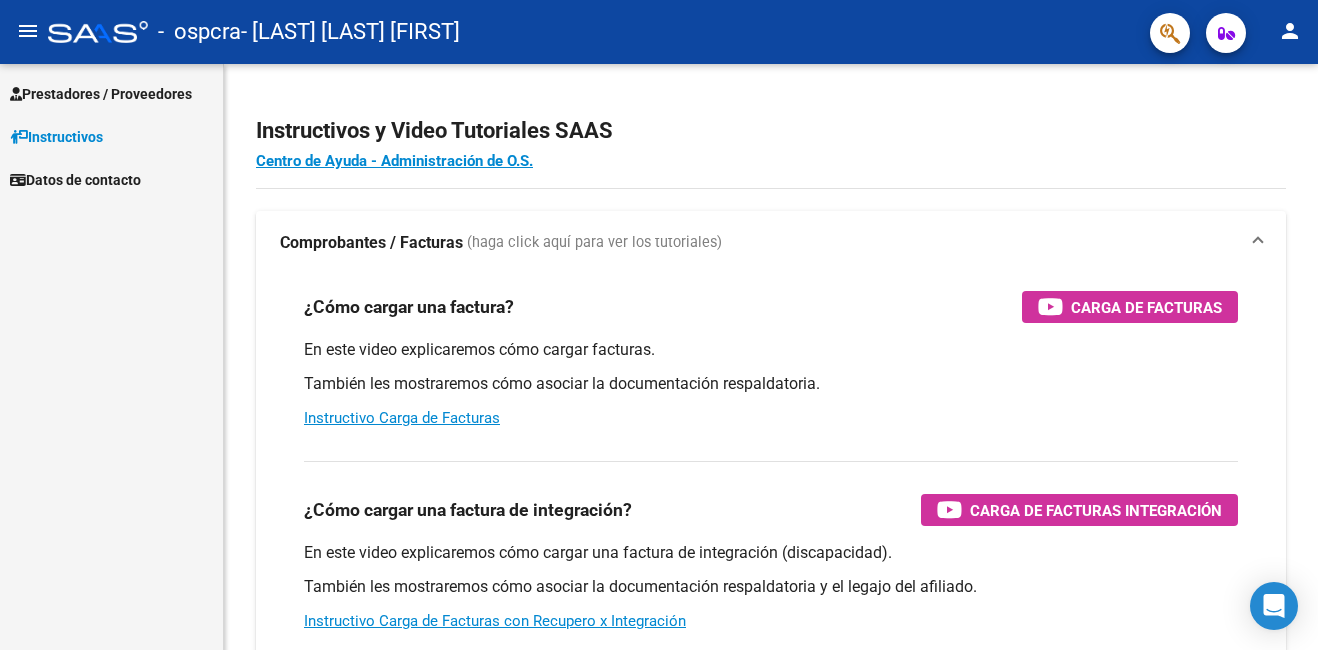 click on "Prestadores / Proveedores" at bounding box center (111, 93) 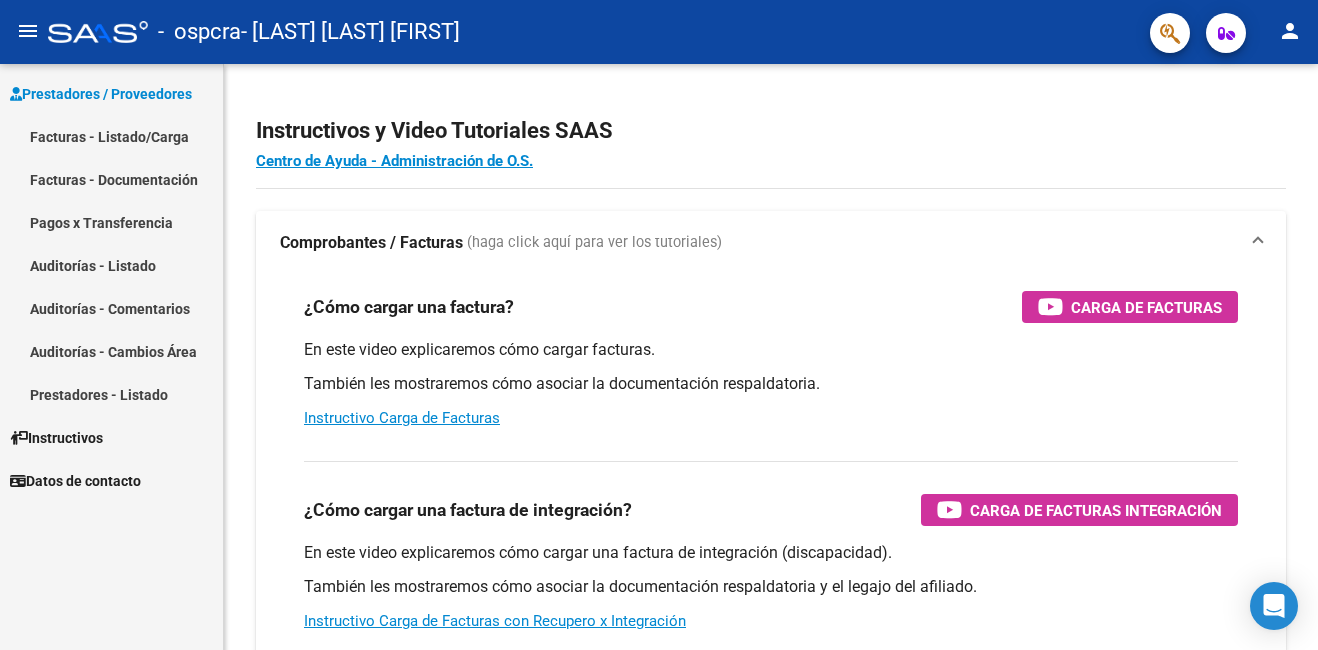 click on "Facturas - Listado/Carga" at bounding box center (111, 136) 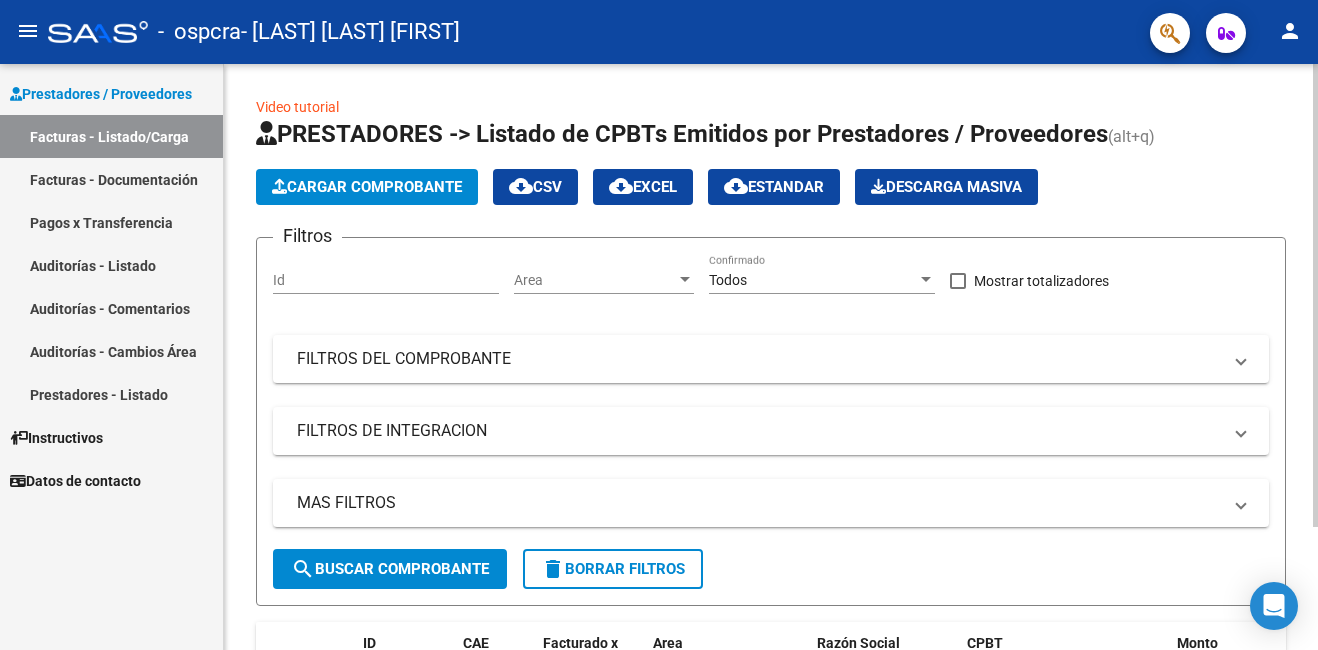 click on "Cargar Comprobante" 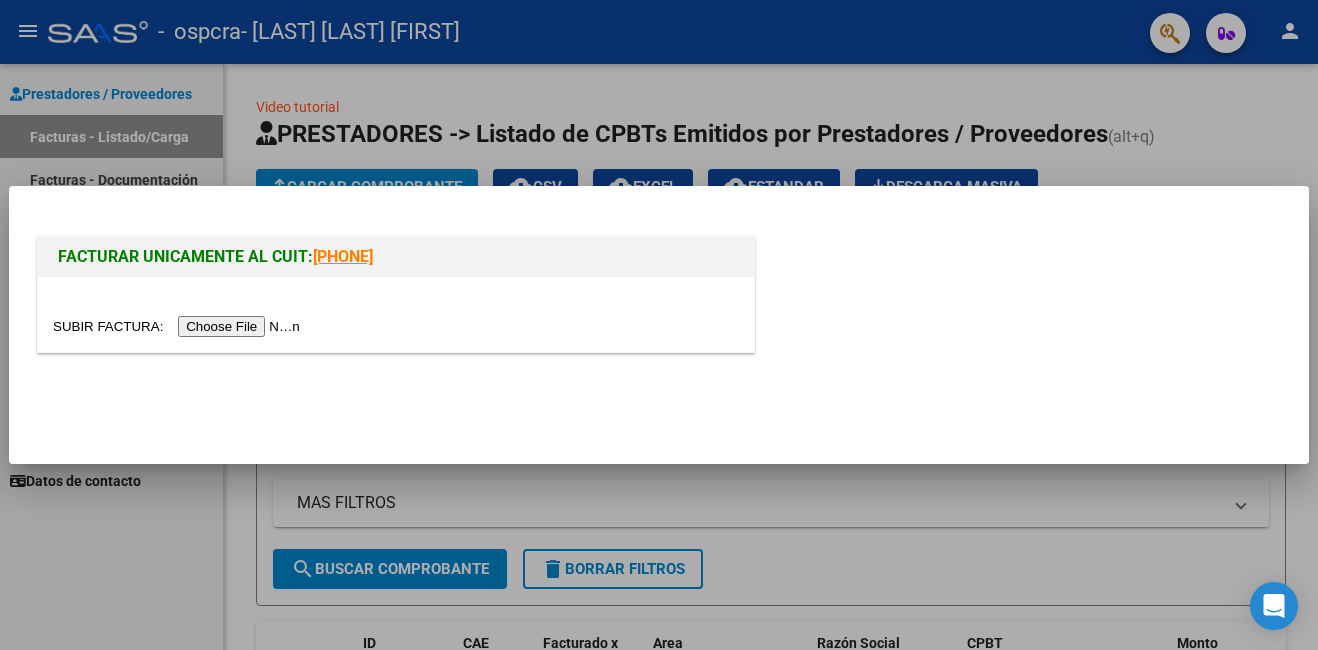 click at bounding box center [179, 326] 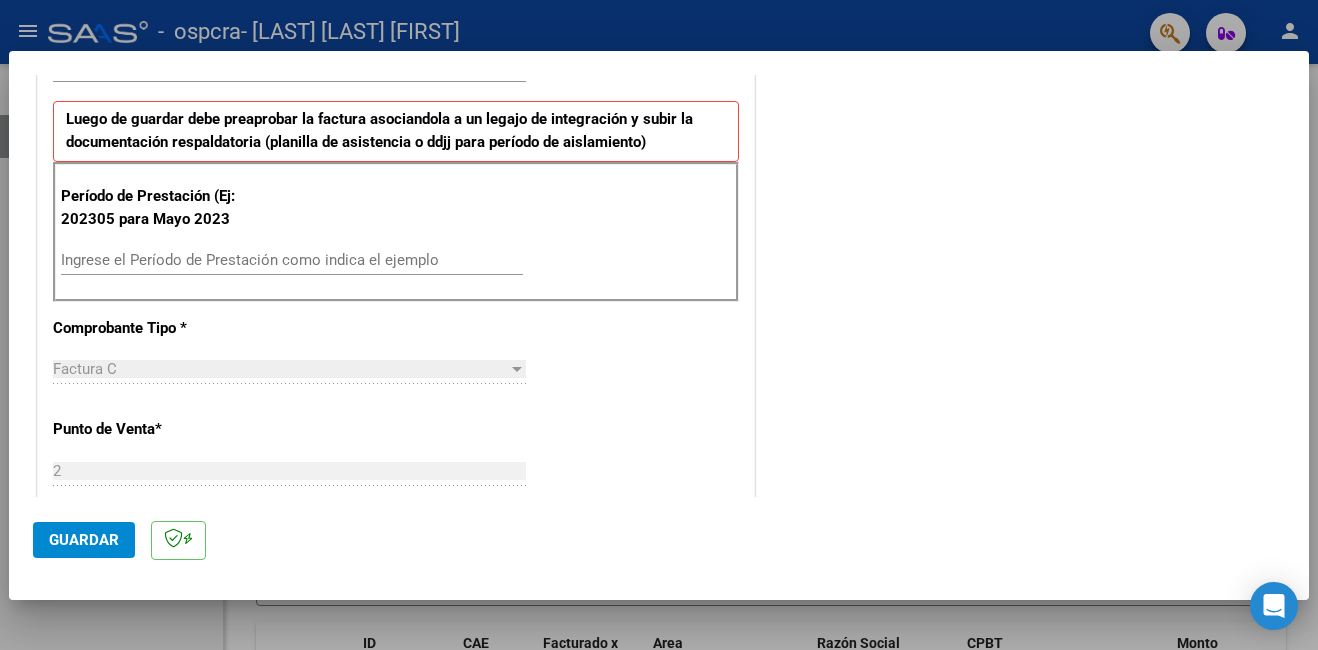 scroll, scrollTop: 600, scrollLeft: 0, axis: vertical 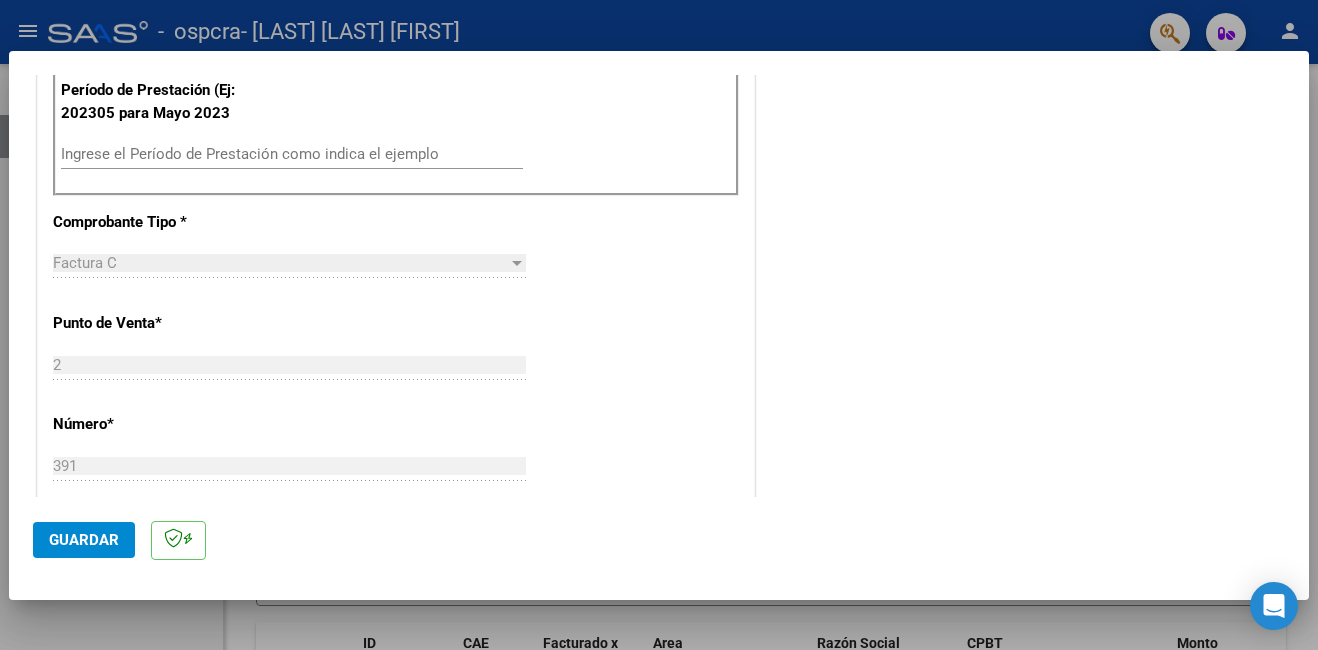 click on "Ingrese el Período de Prestación como indica el ejemplo" at bounding box center [292, 154] 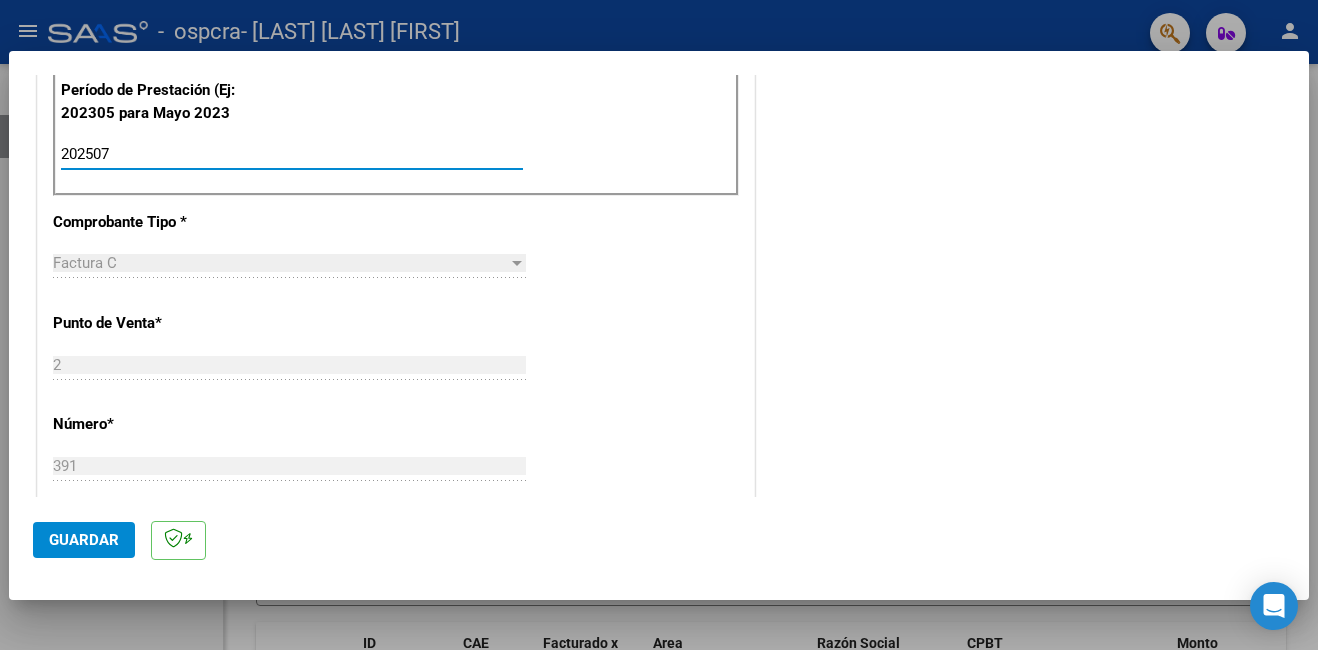 type on "202507" 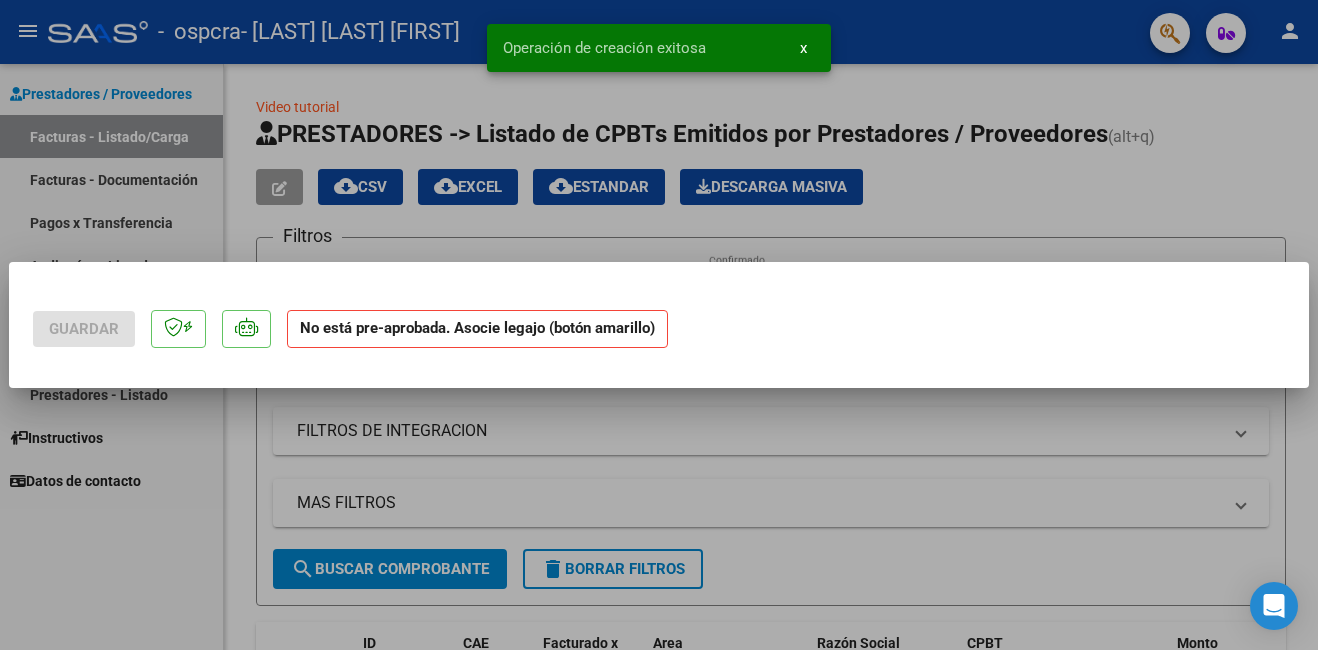 scroll, scrollTop: 0, scrollLeft: 0, axis: both 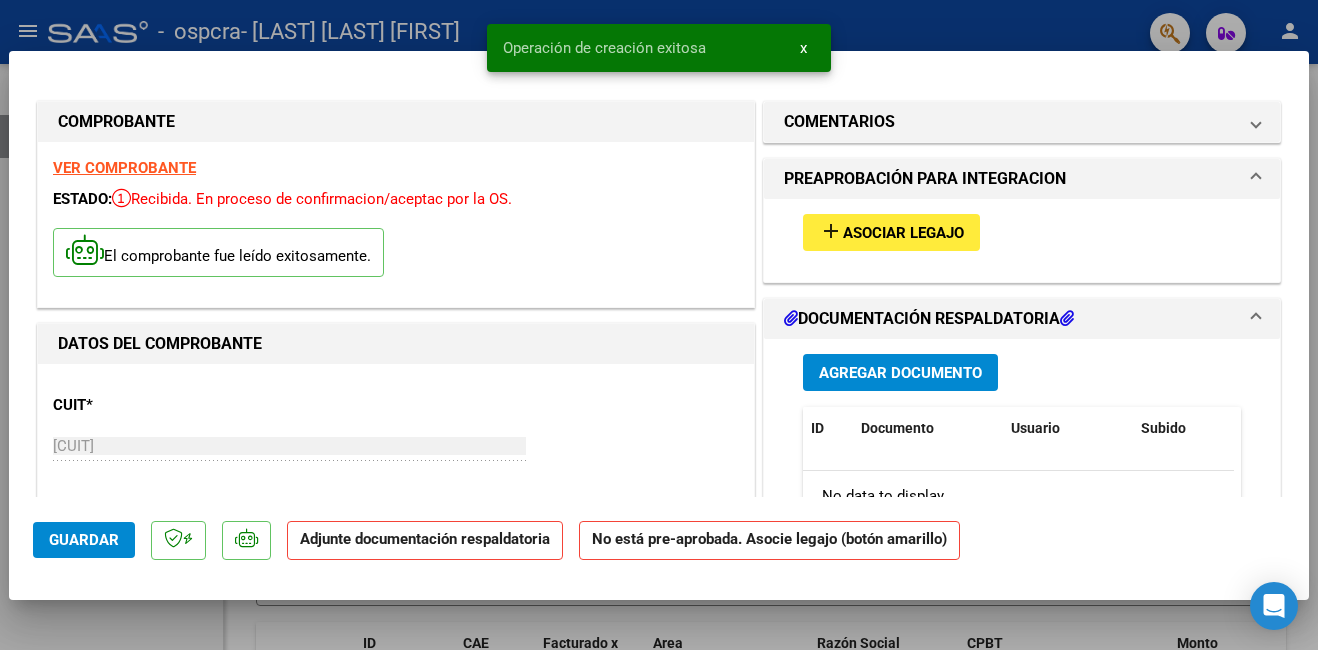 click on "Asociar Legajo" at bounding box center (903, 233) 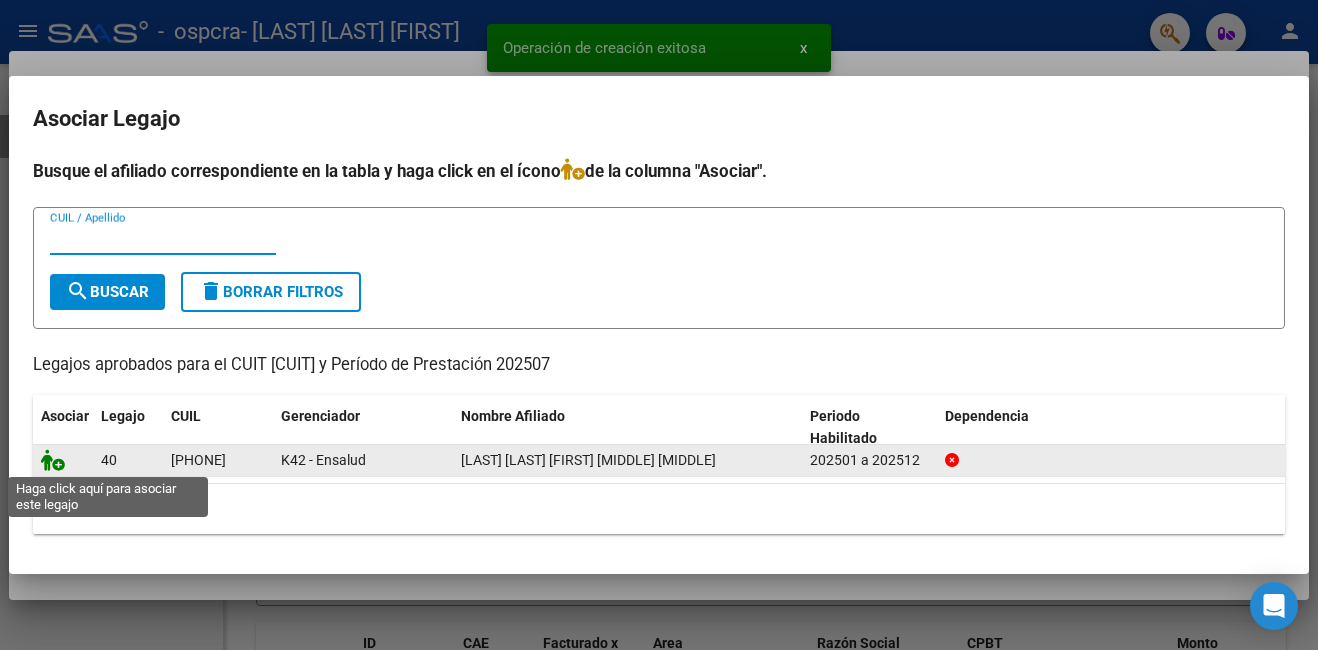 click 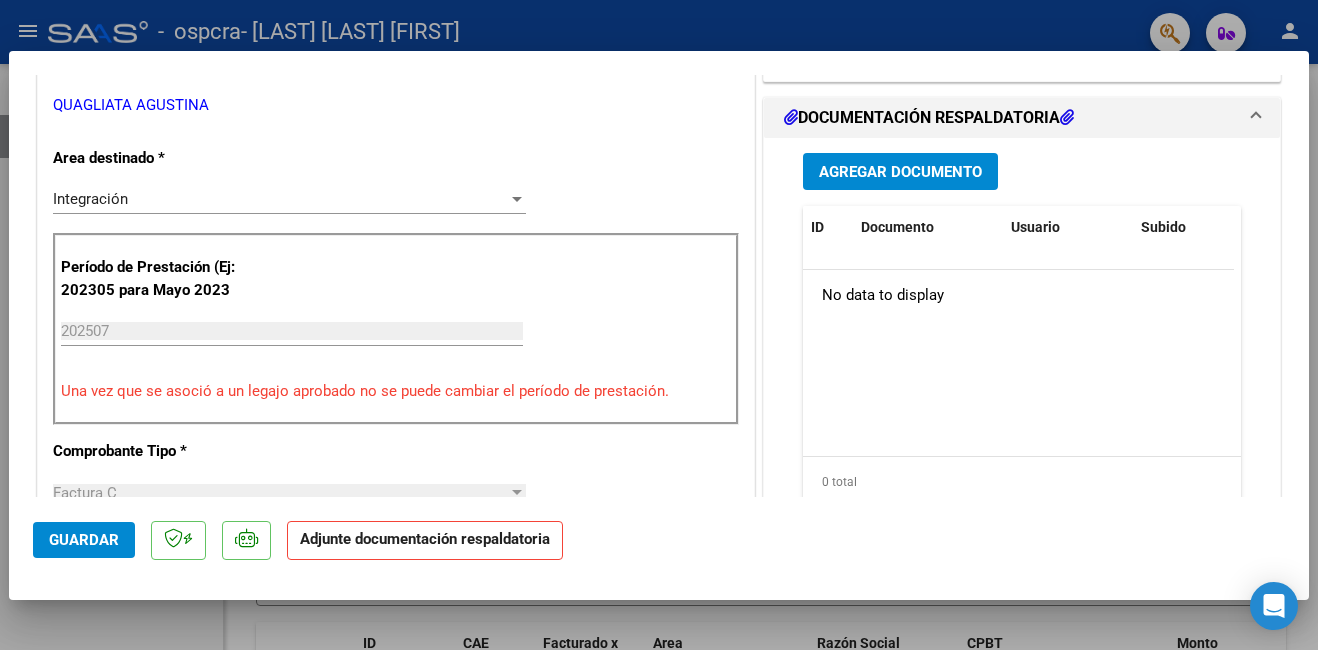 scroll, scrollTop: 400, scrollLeft: 0, axis: vertical 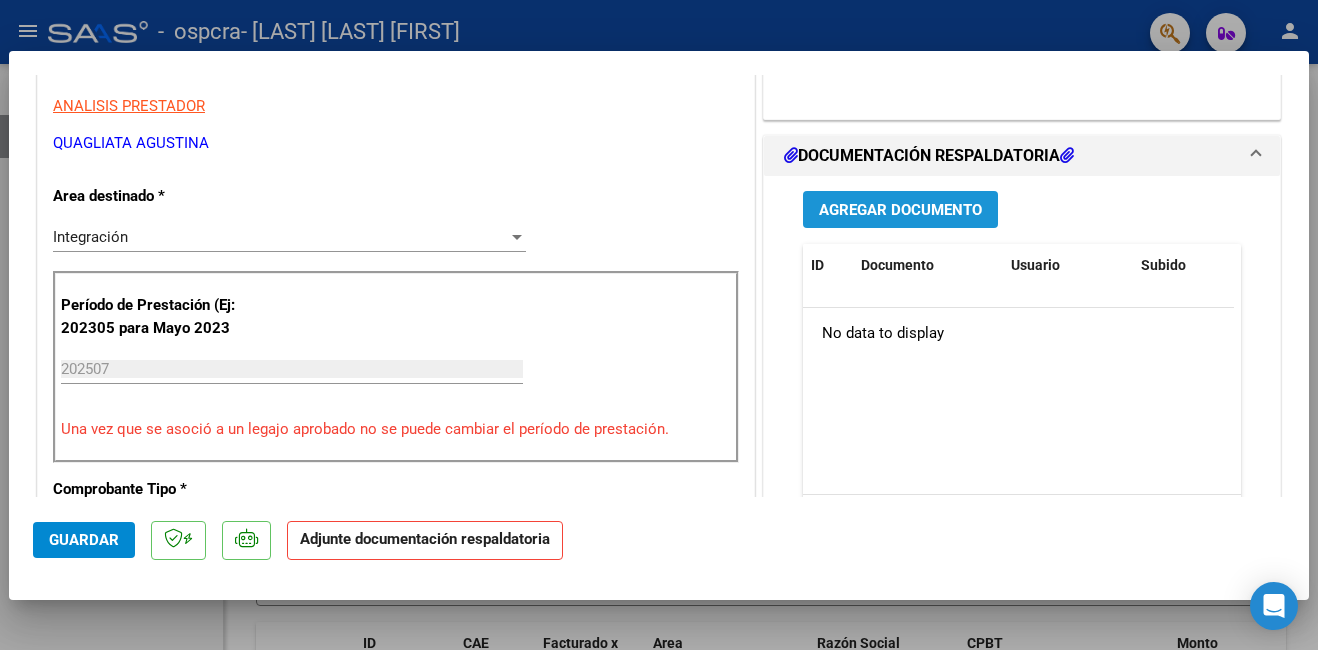 click on "Agregar Documento" at bounding box center (900, 209) 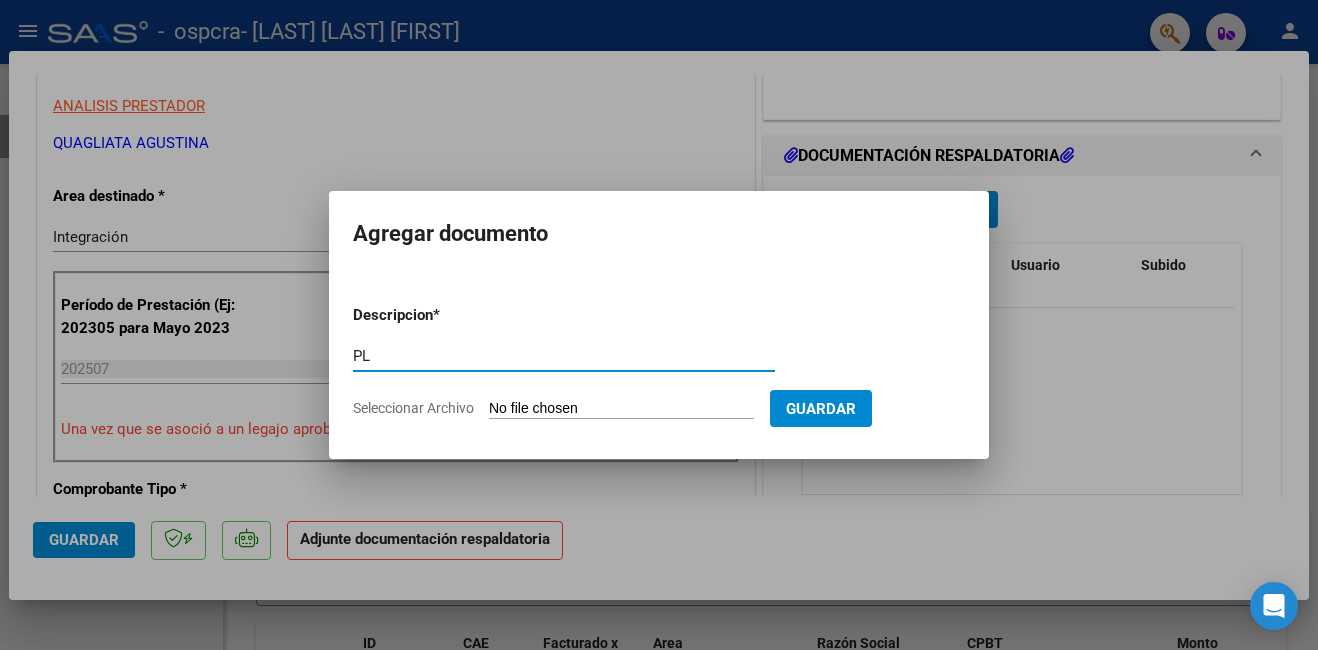 type on "PLANILLA ASISTENCIA" 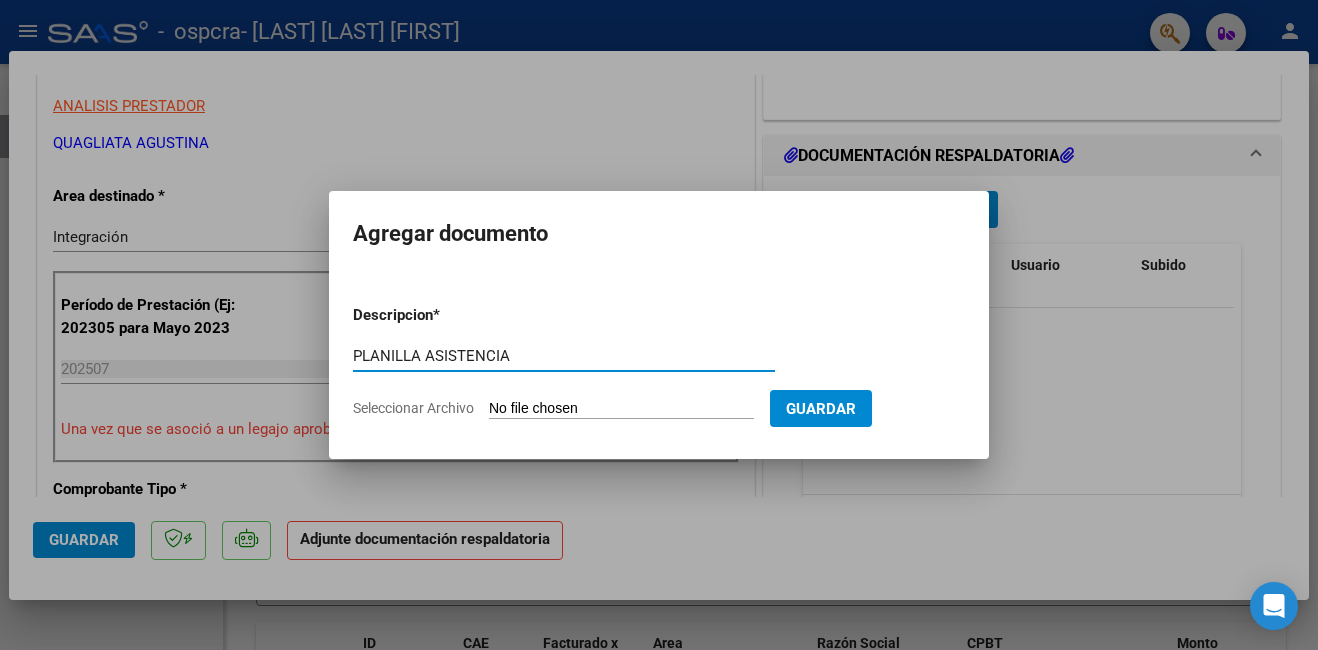 click on "Seleccionar Archivo" 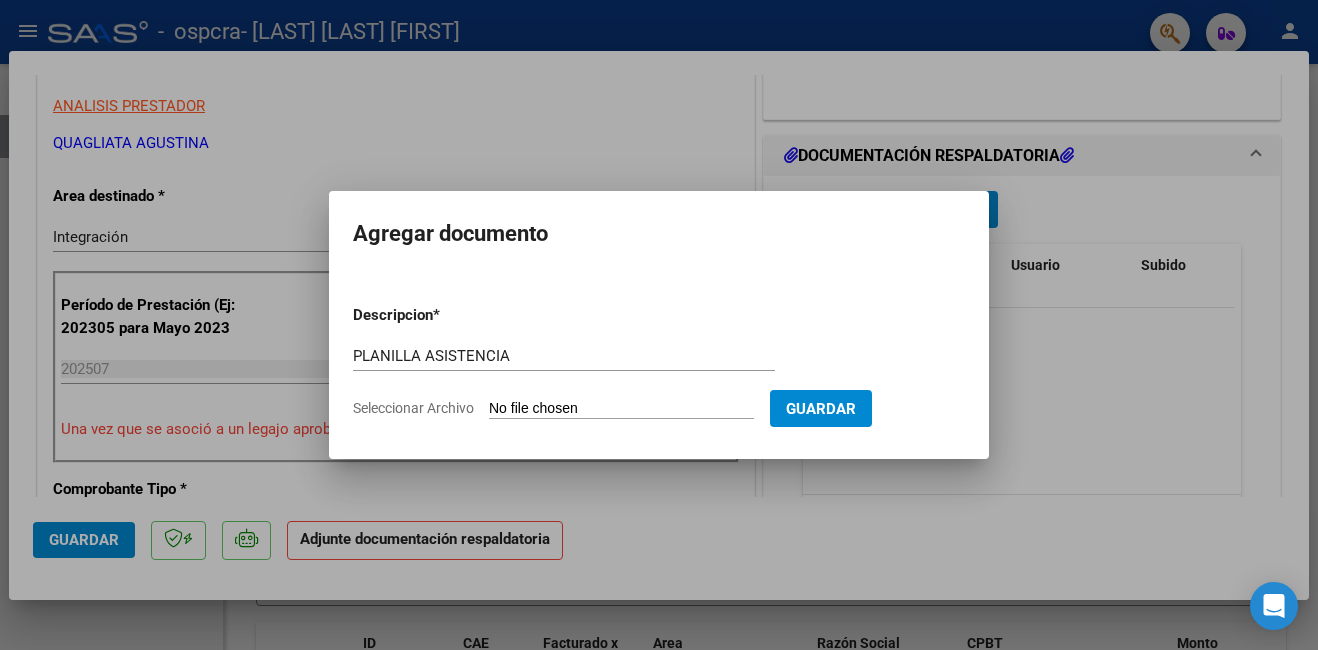 type on "C:\fakepath\CamiloSoria JULIO 2025.pdf" 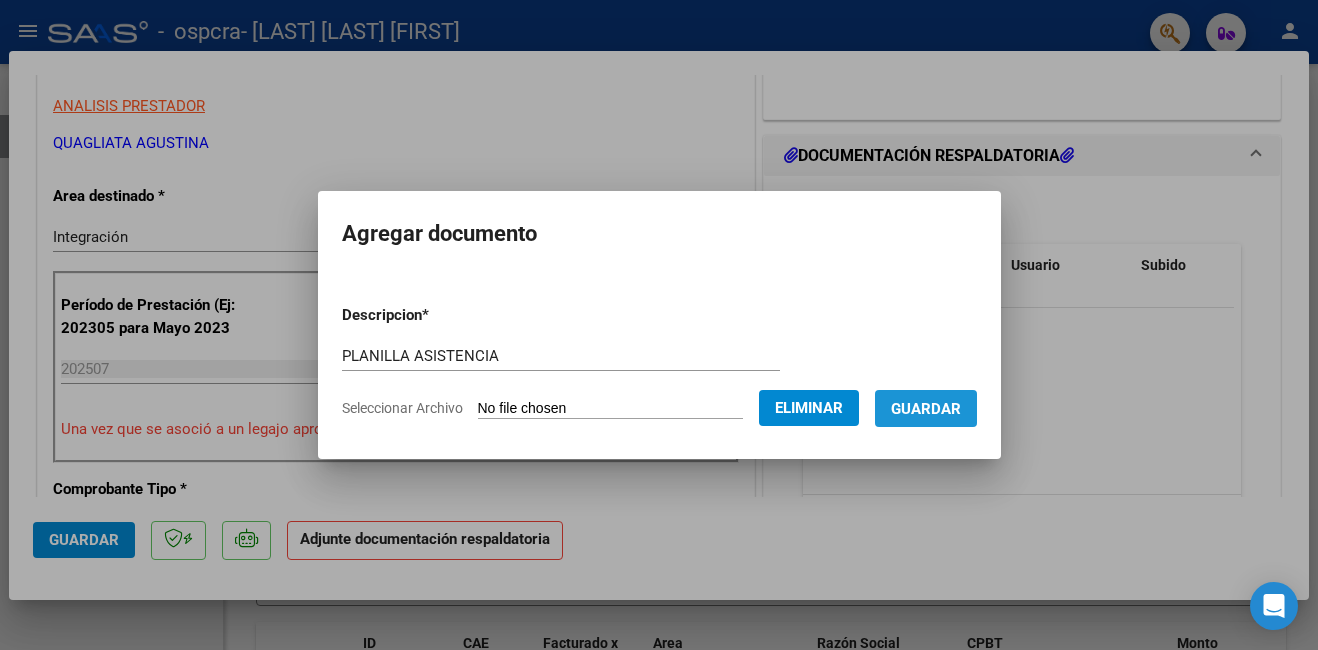 click on "Guardar" at bounding box center [926, 408] 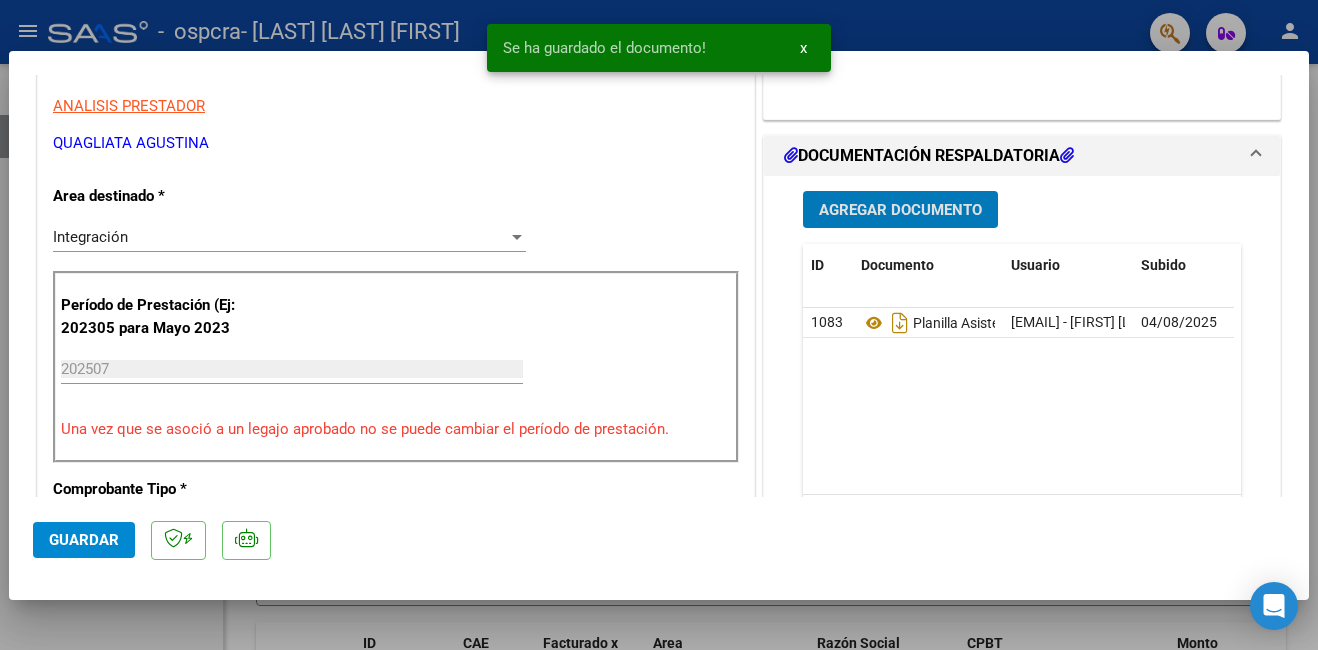 click on "Guardar" 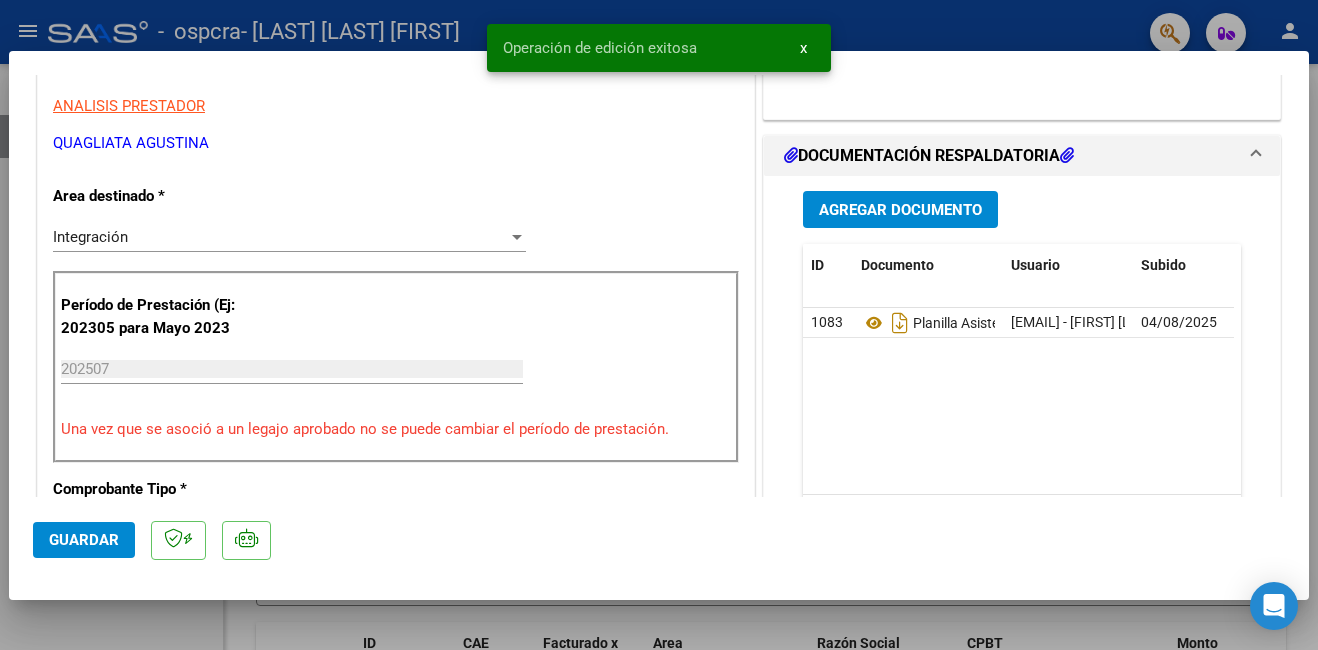 click at bounding box center [659, 325] 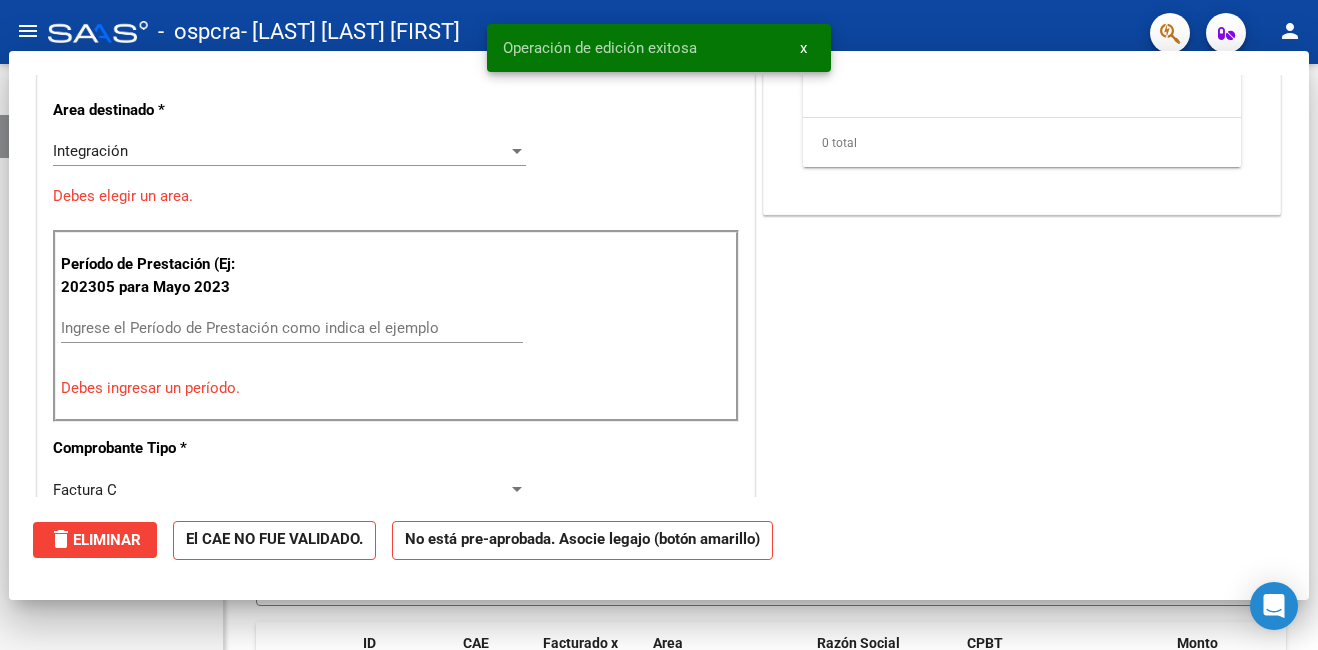 scroll, scrollTop: 0, scrollLeft: 0, axis: both 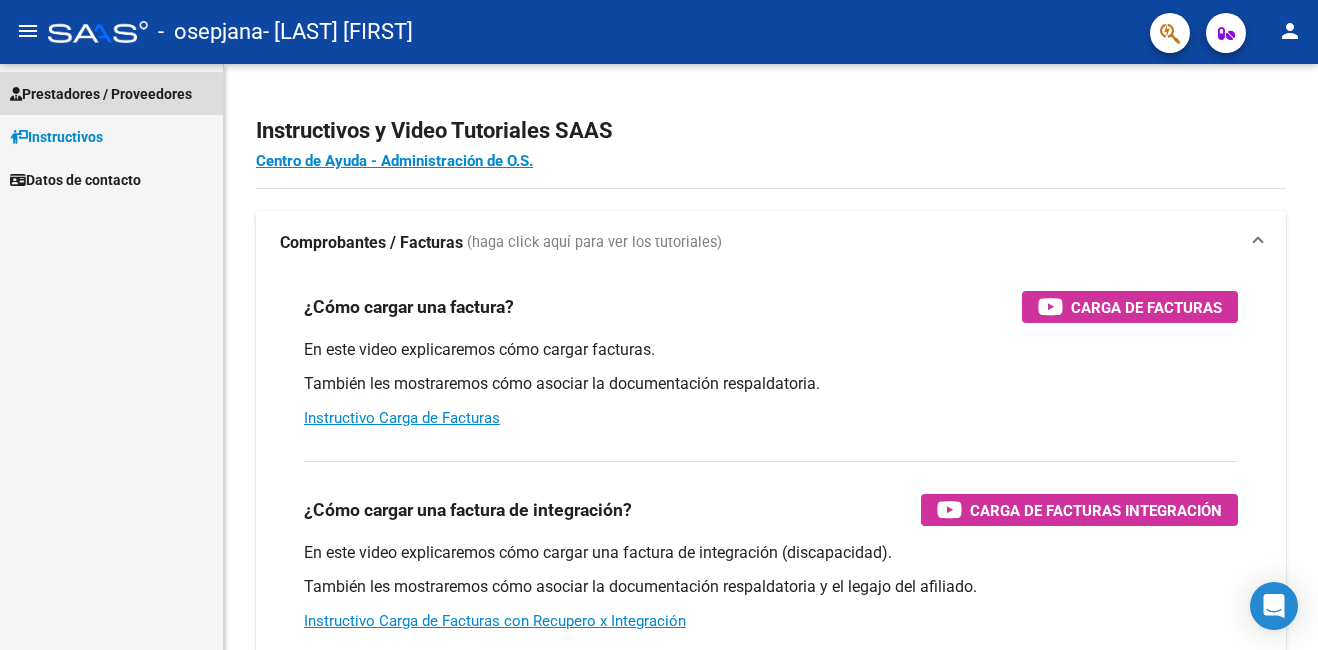 click on "Prestadores / Proveedores" at bounding box center (101, 94) 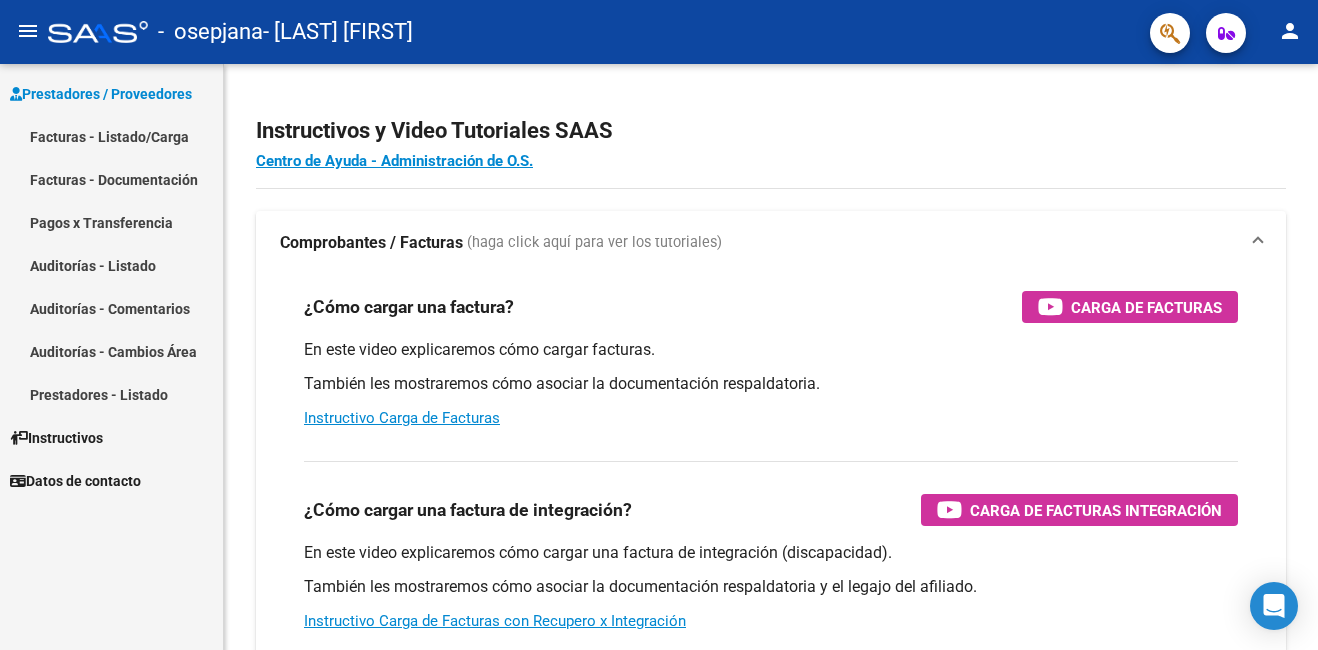 click on "Facturas - Listado/Carga" at bounding box center (111, 136) 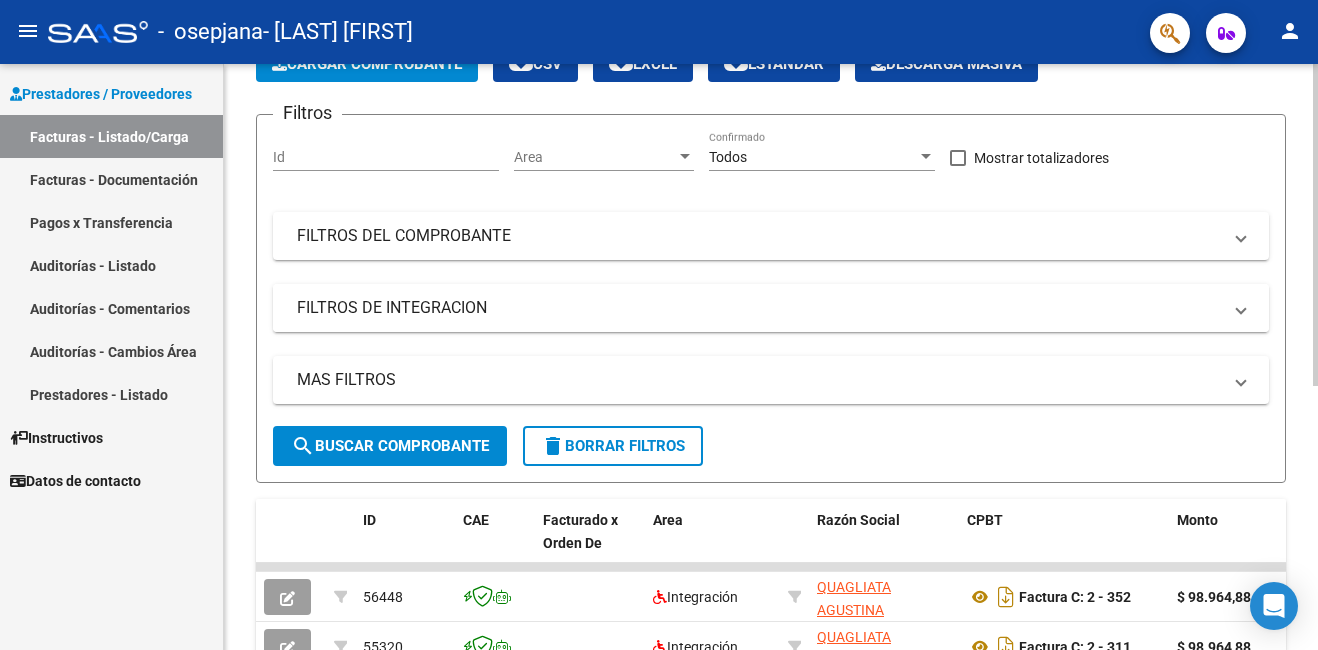 scroll, scrollTop: 100, scrollLeft: 0, axis: vertical 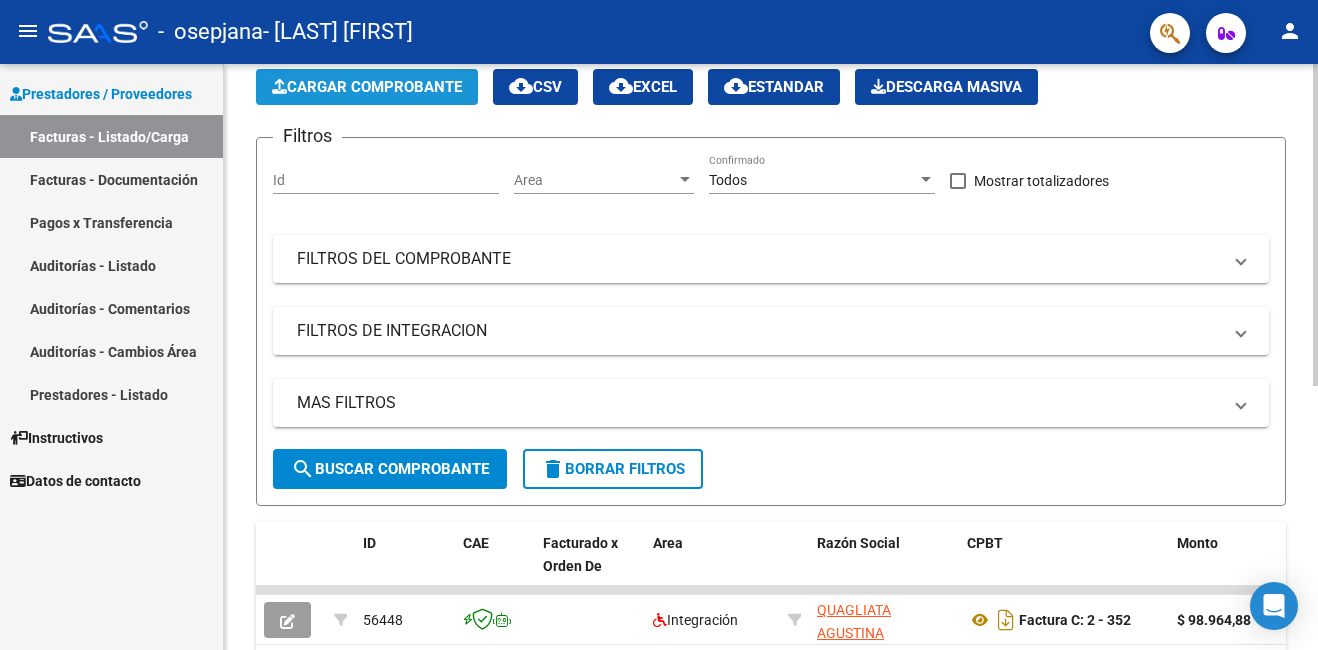 click on "Cargar Comprobante" 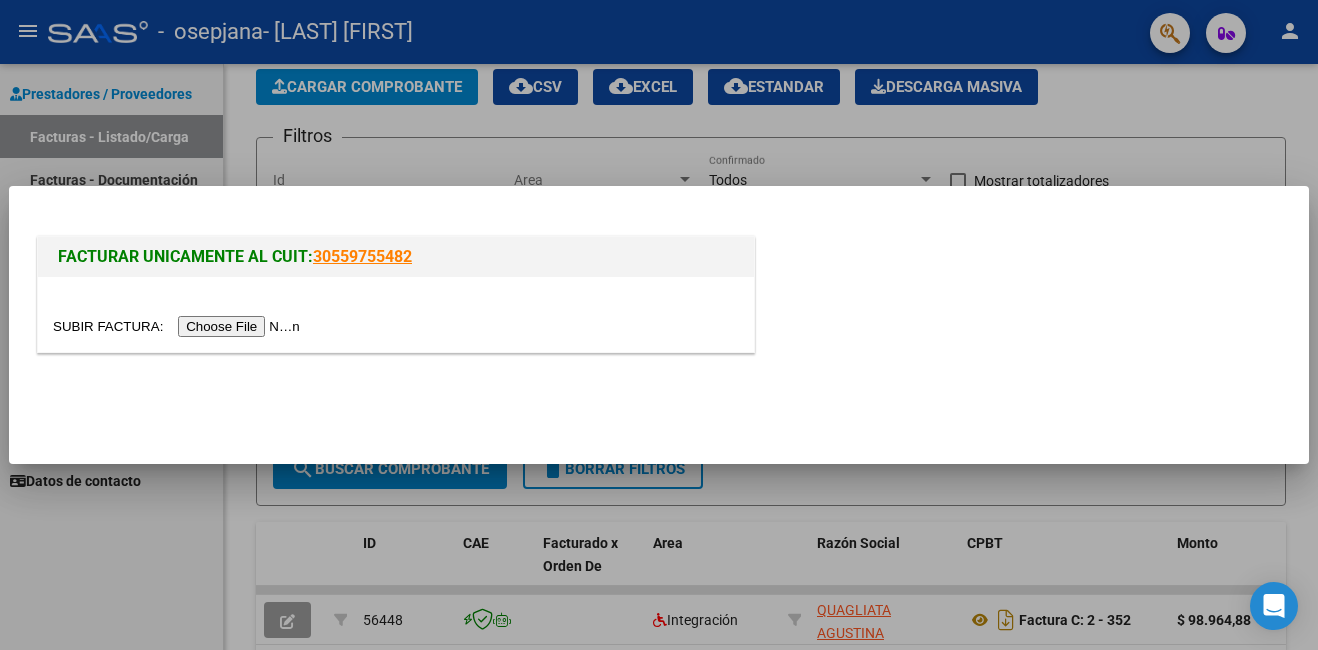 click at bounding box center [179, 326] 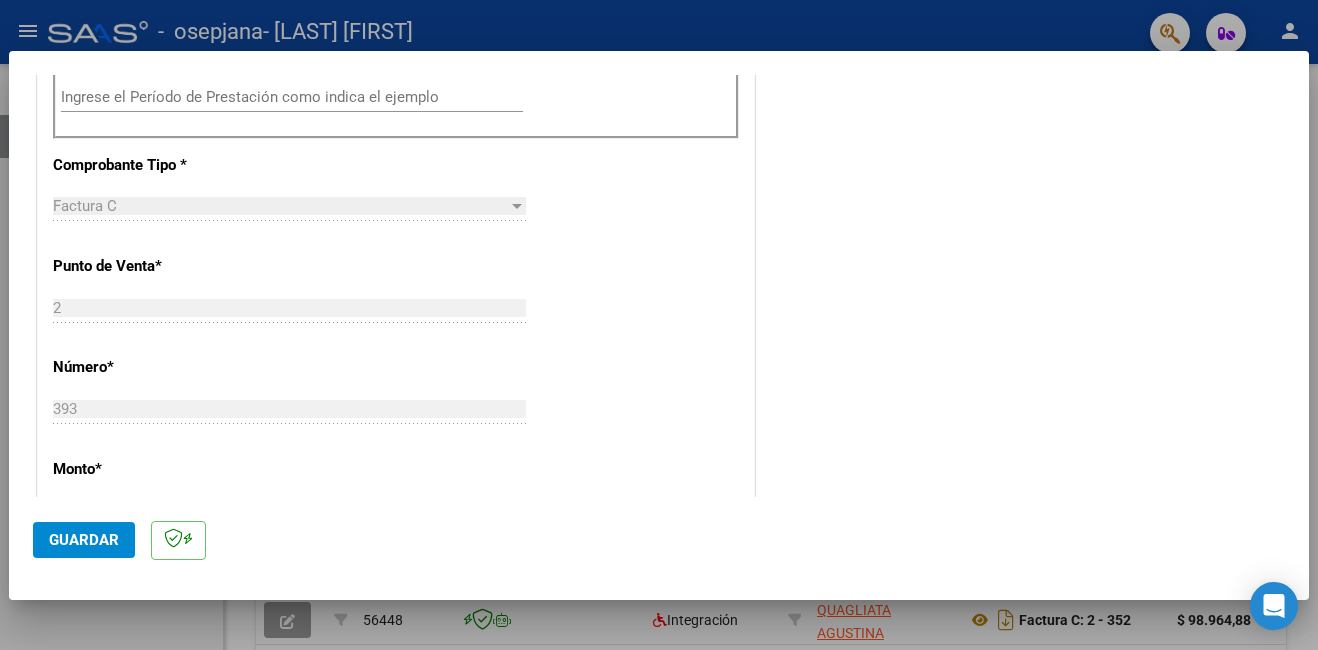 scroll, scrollTop: 500, scrollLeft: 0, axis: vertical 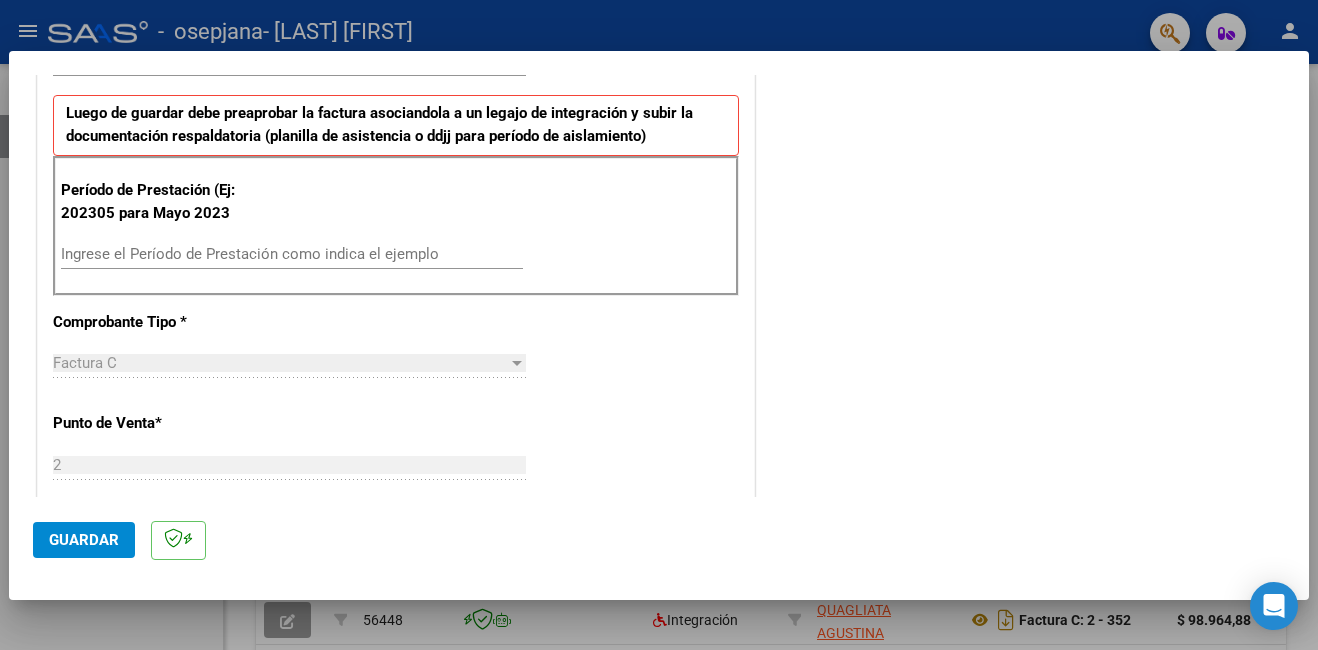click on "Ingrese el Período de Prestación como indica el ejemplo" at bounding box center [292, 254] 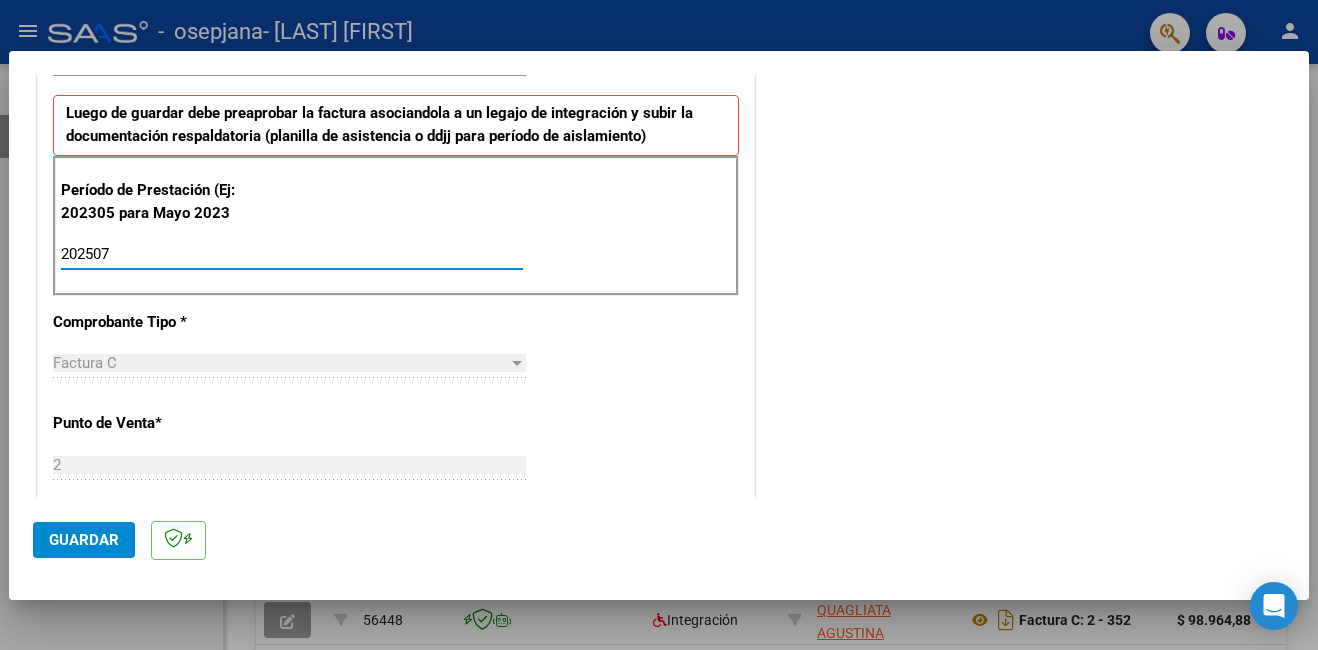 type on "202507" 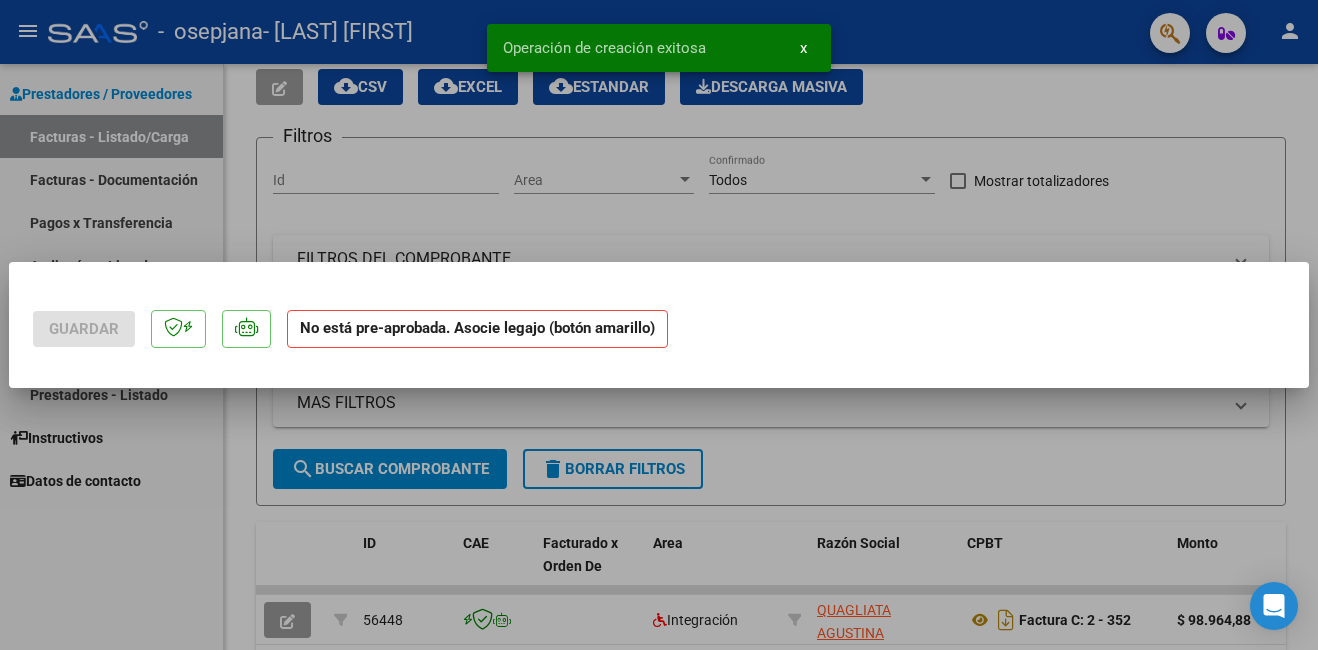 scroll, scrollTop: 0, scrollLeft: 0, axis: both 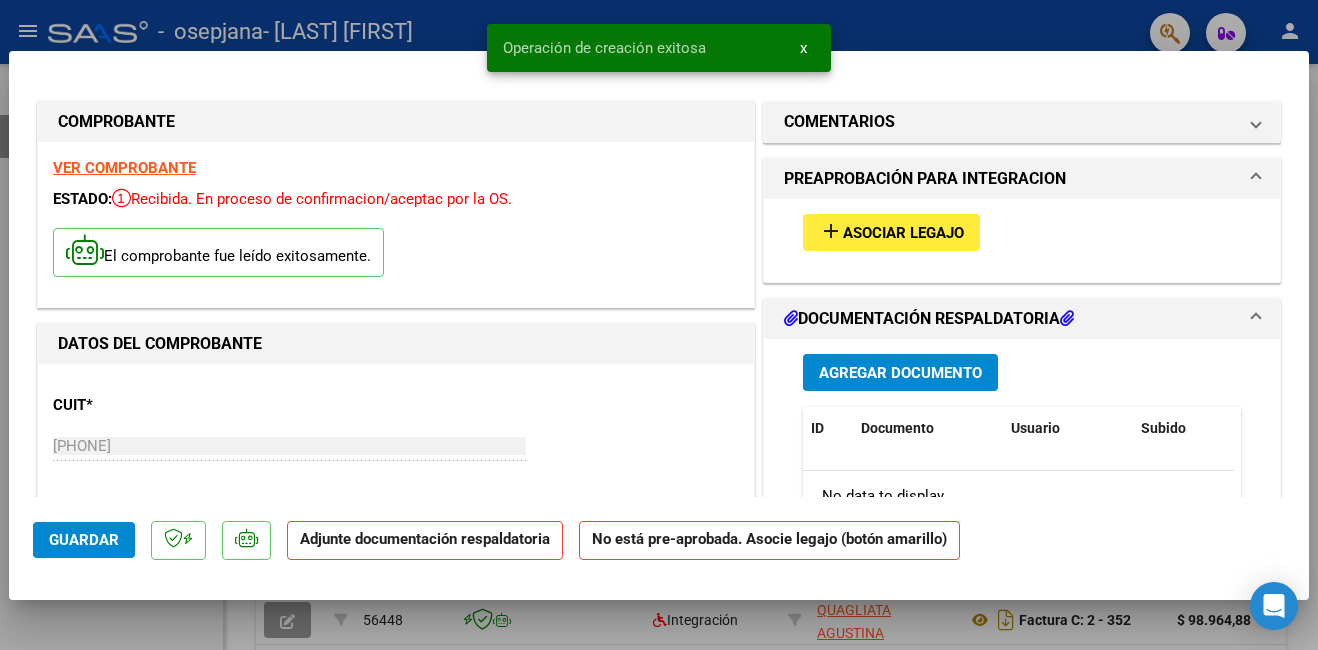 click on "Asociar Legajo" at bounding box center (903, 233) 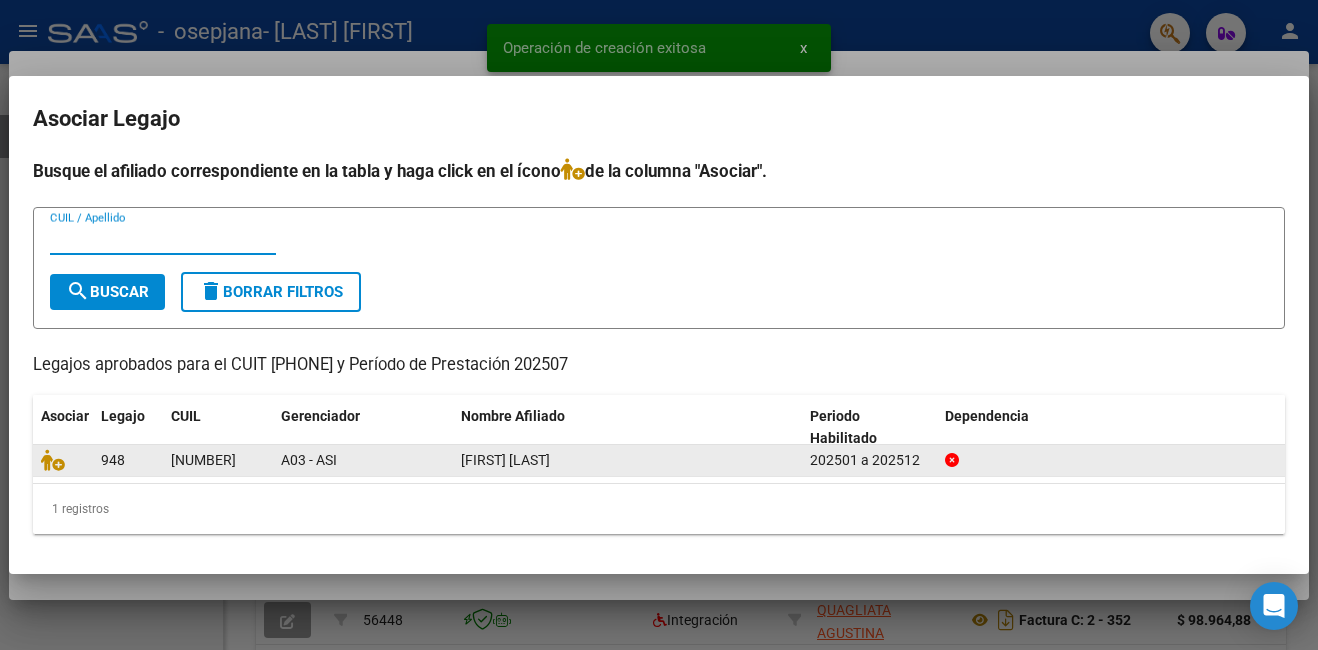 click 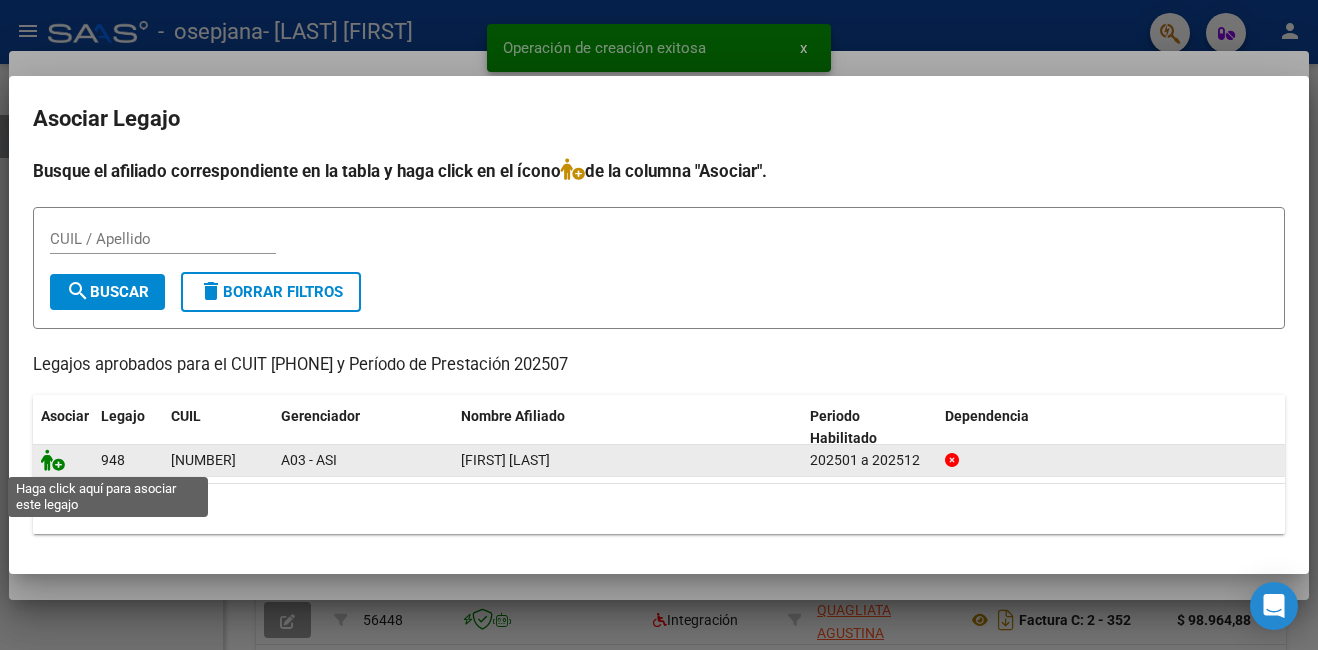 click 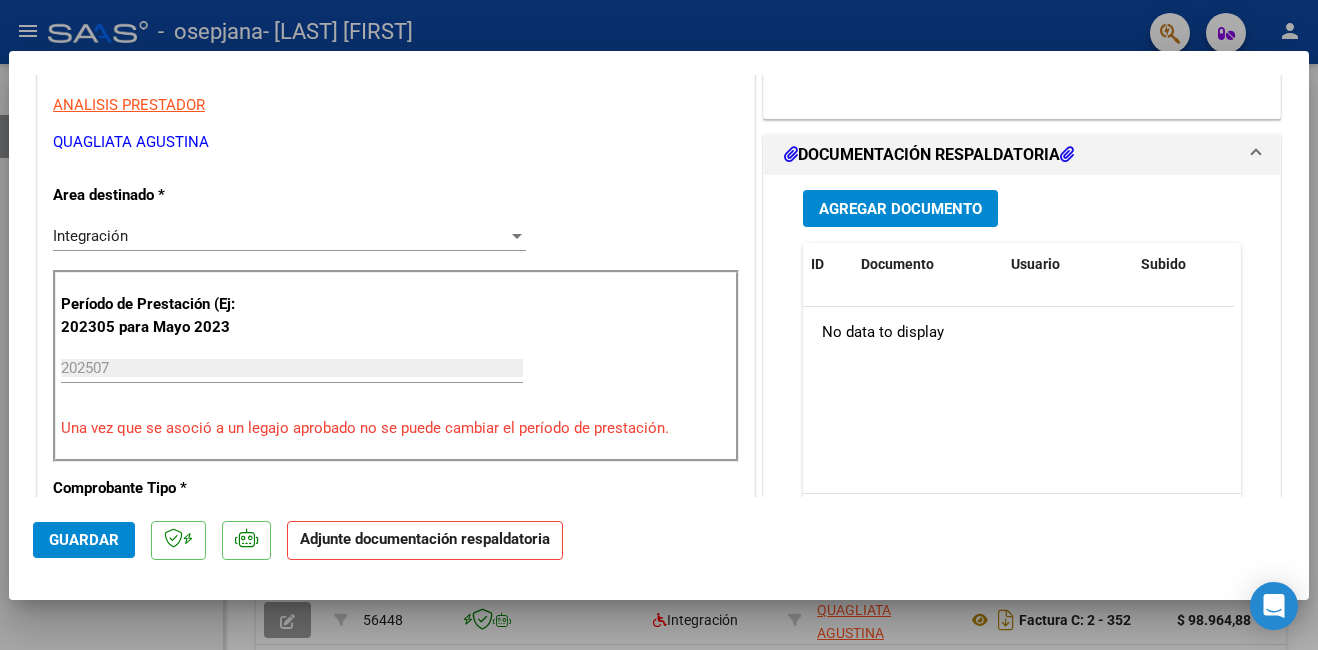 scroll, scrollTop: 500, scrollLeft: 0, axis: vertical 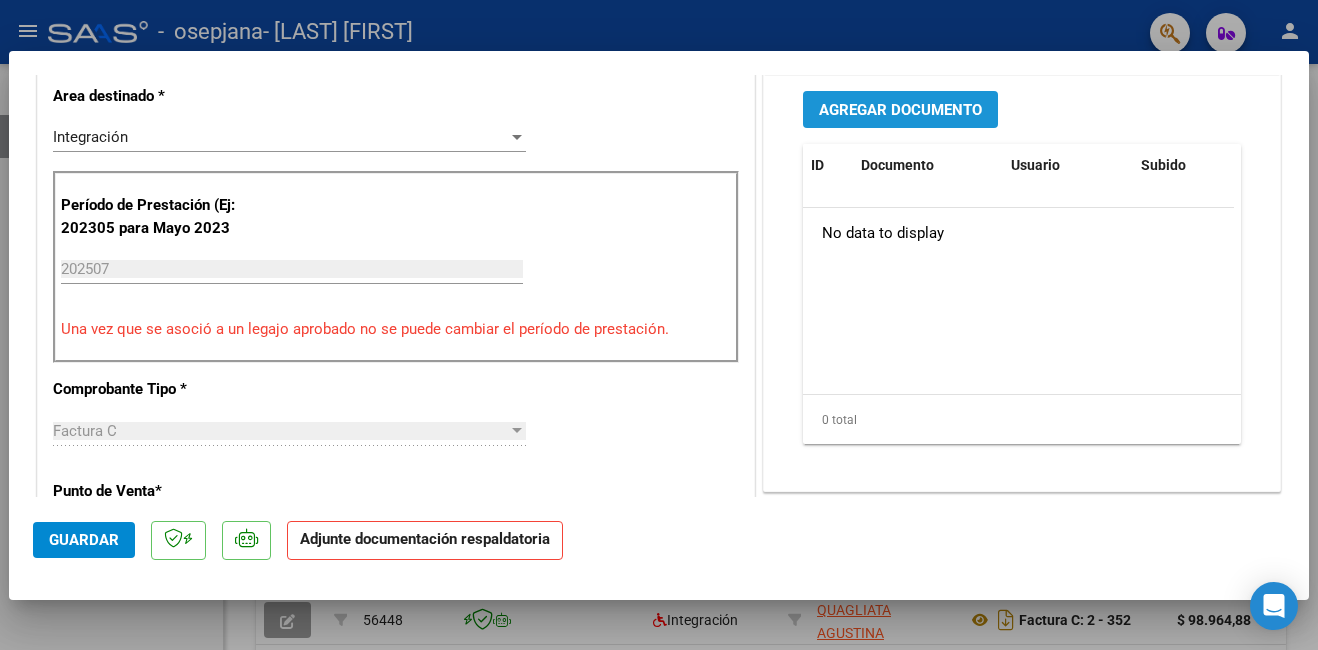 click on "Agregar Documento" at bounding box center (900, 110) 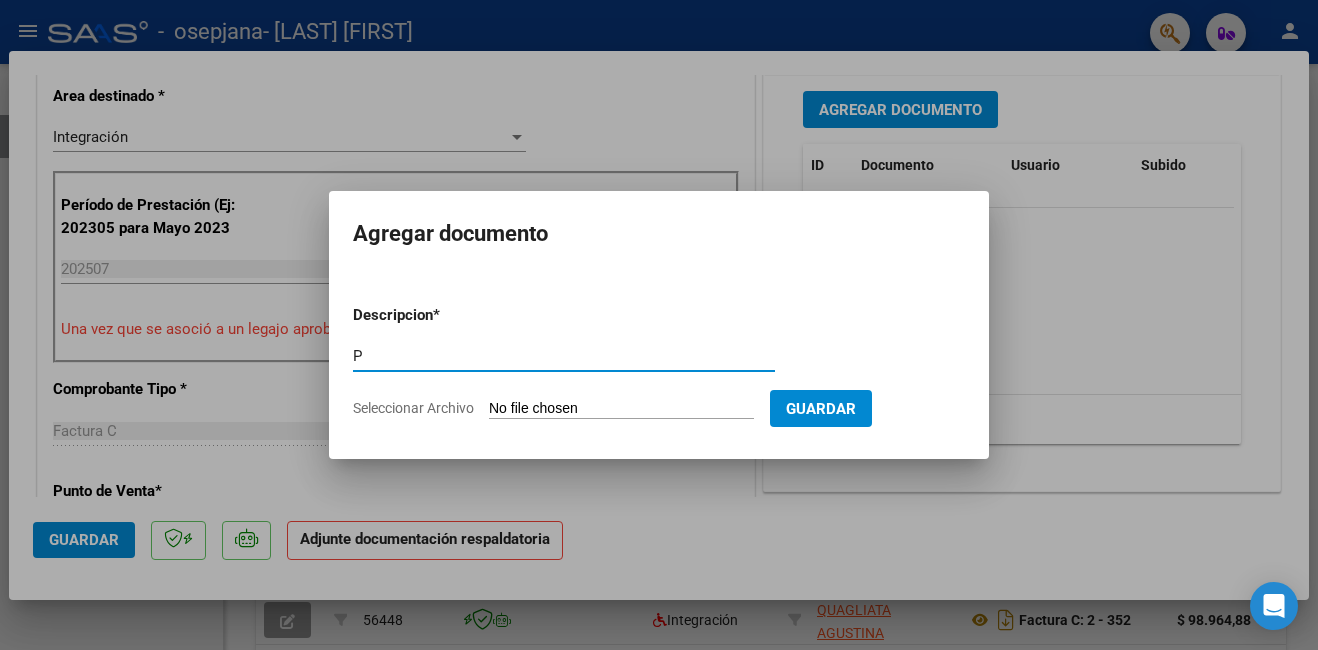 type on "PLANILLA DE ASISTENCIA" 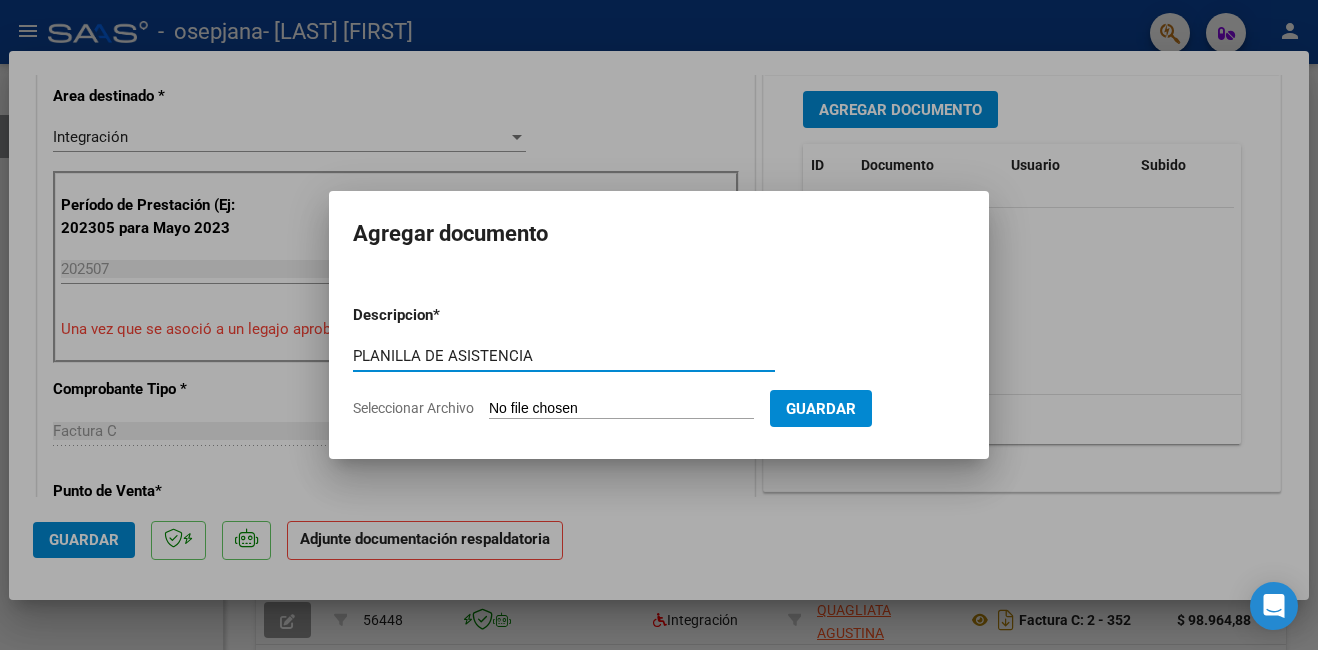 click on "Seleccionar Archivo" 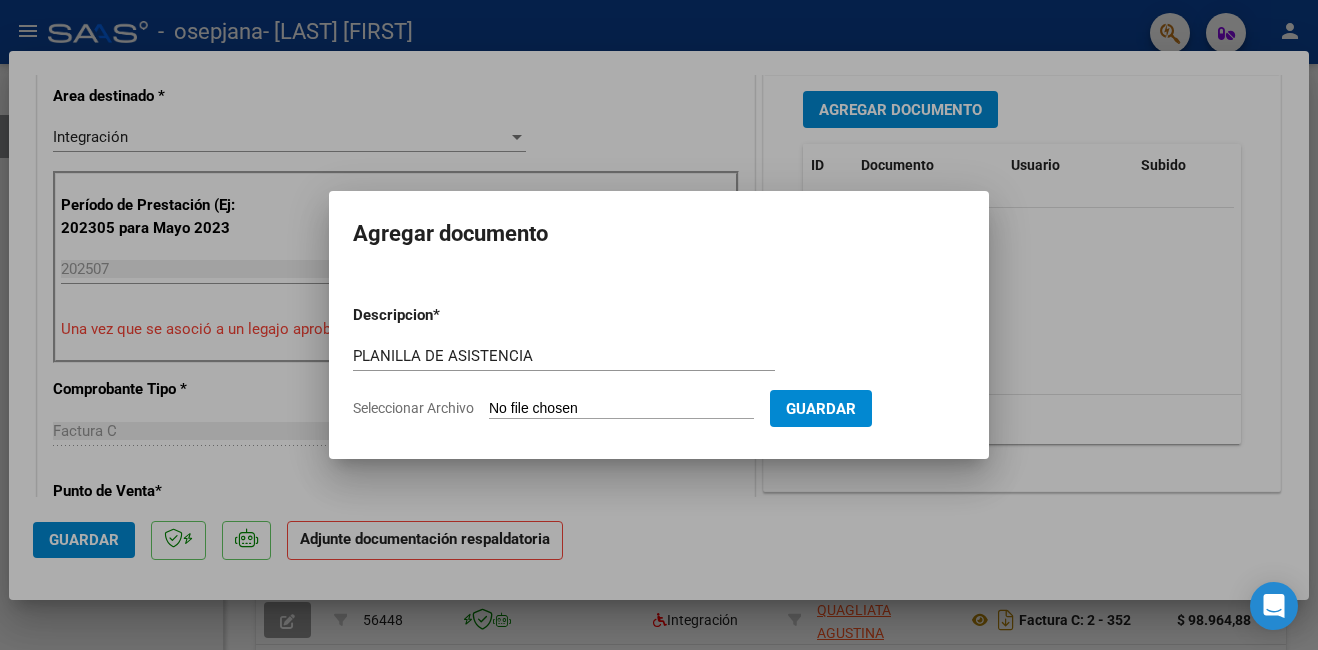 type on "C:\fakepath\Planilla de asistencia IAN JULIO.pdf" 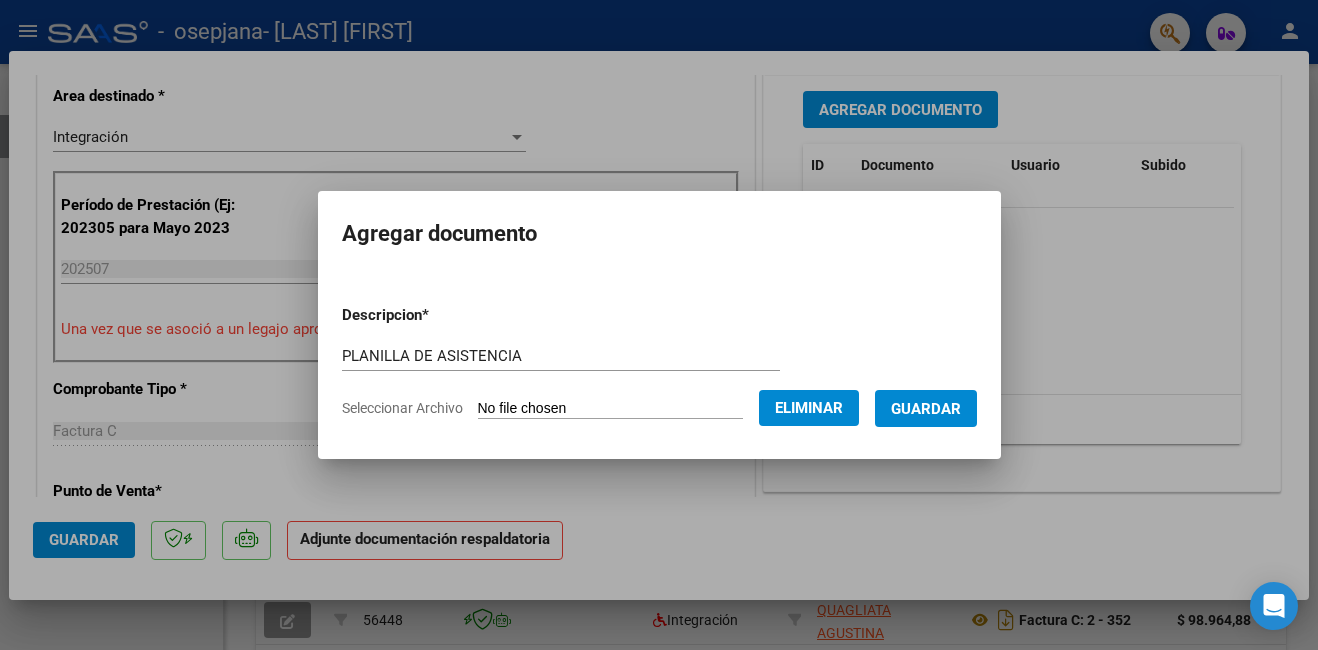 click on "Guardar" at bounding box center [926, 409] 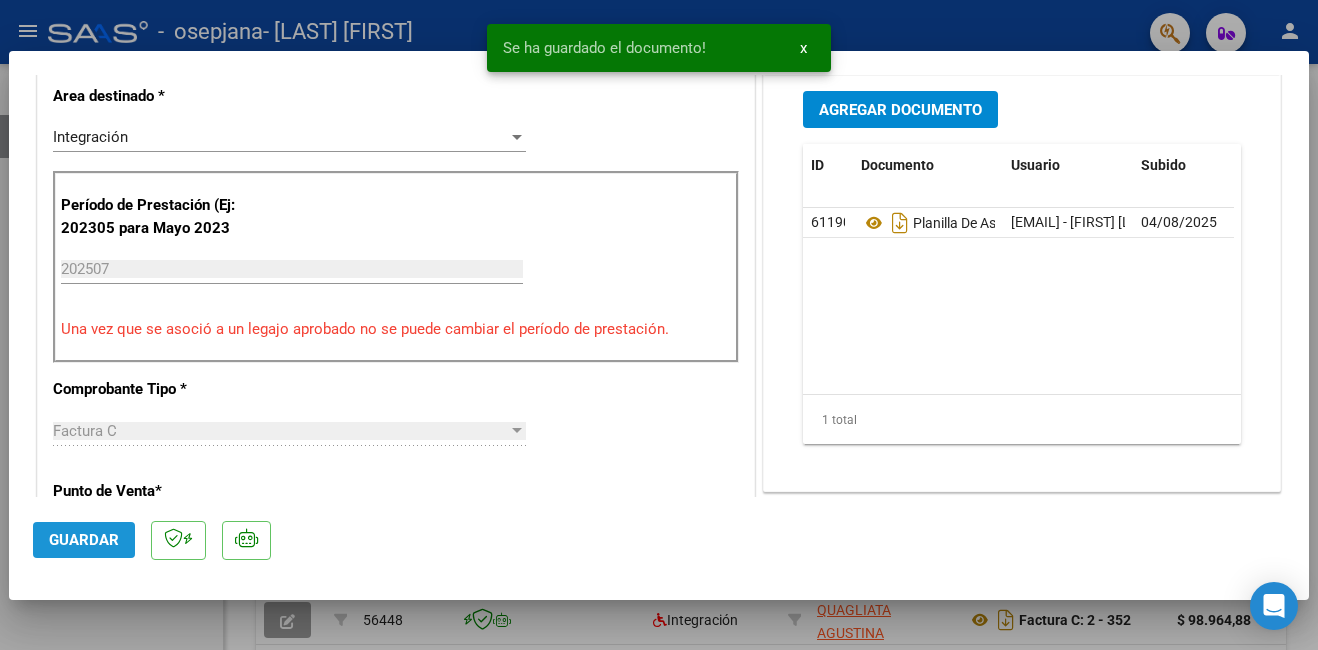 click on "Guardar" 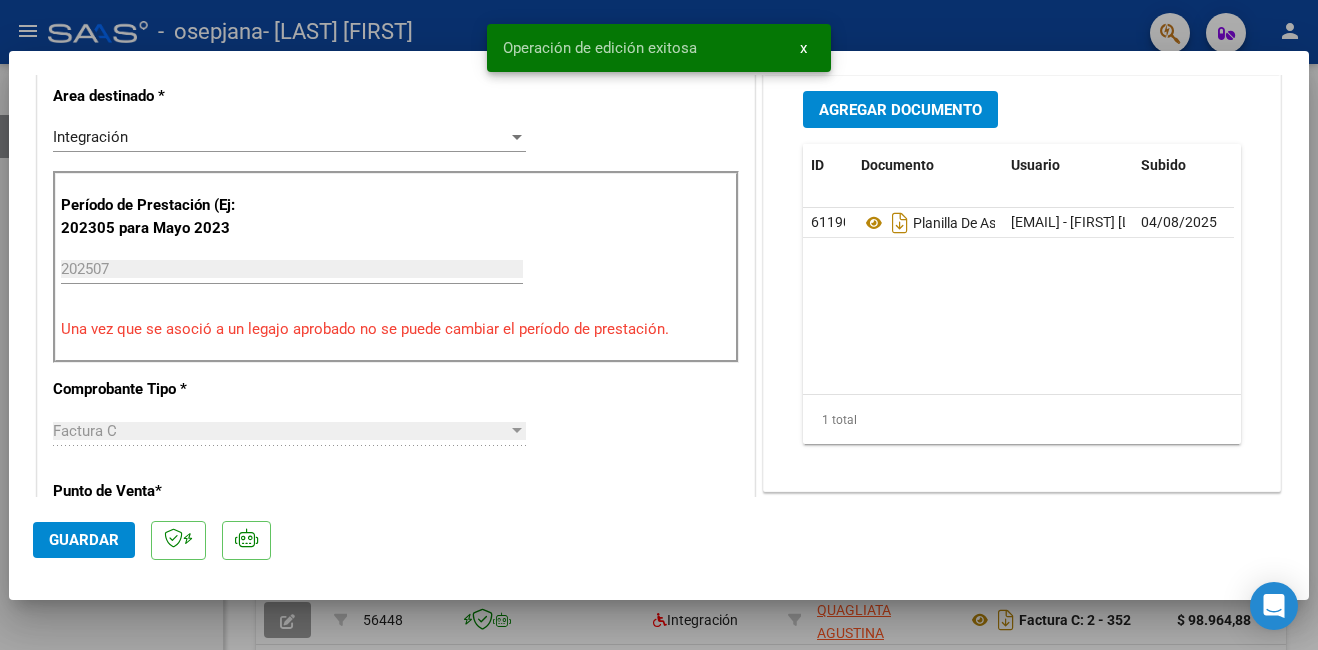 click at bounding box center (659, 325) 